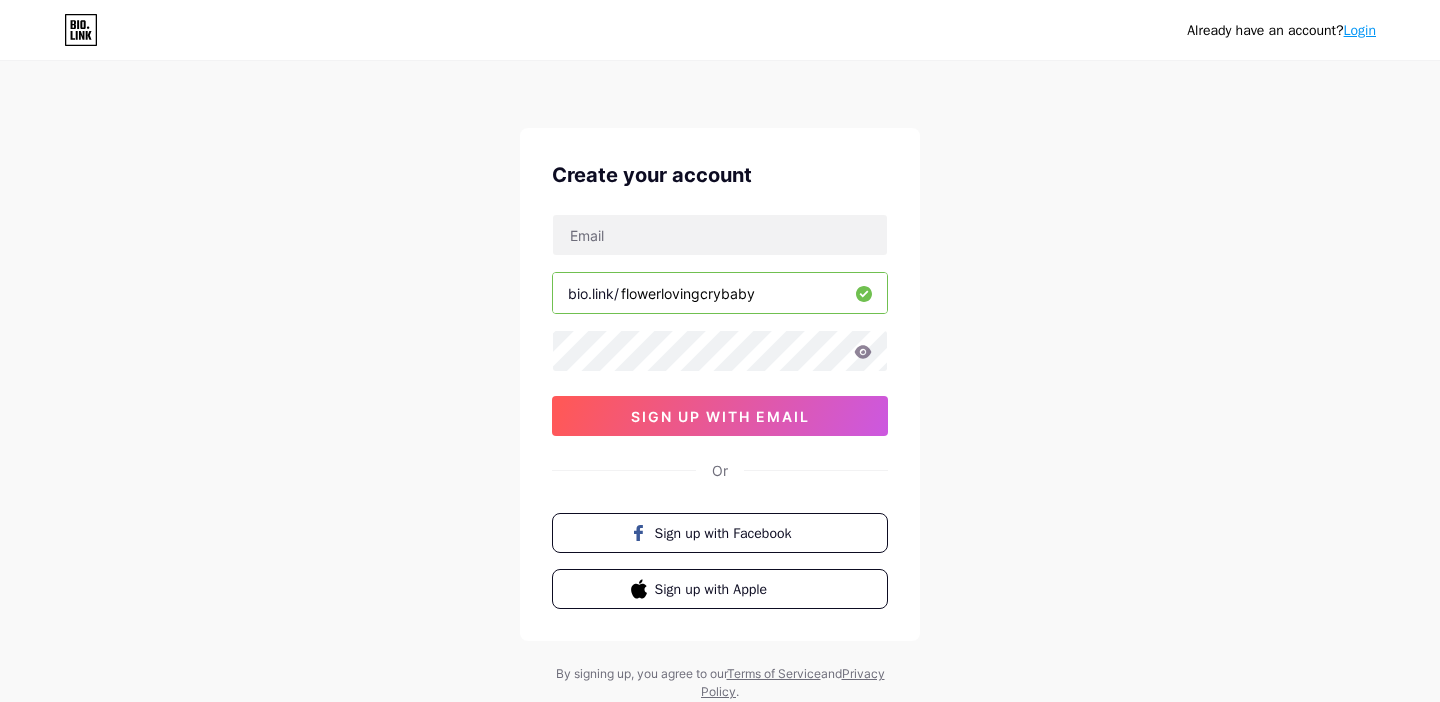 scroll, scrollTop: 0, scrollLeft: 0, axis: both 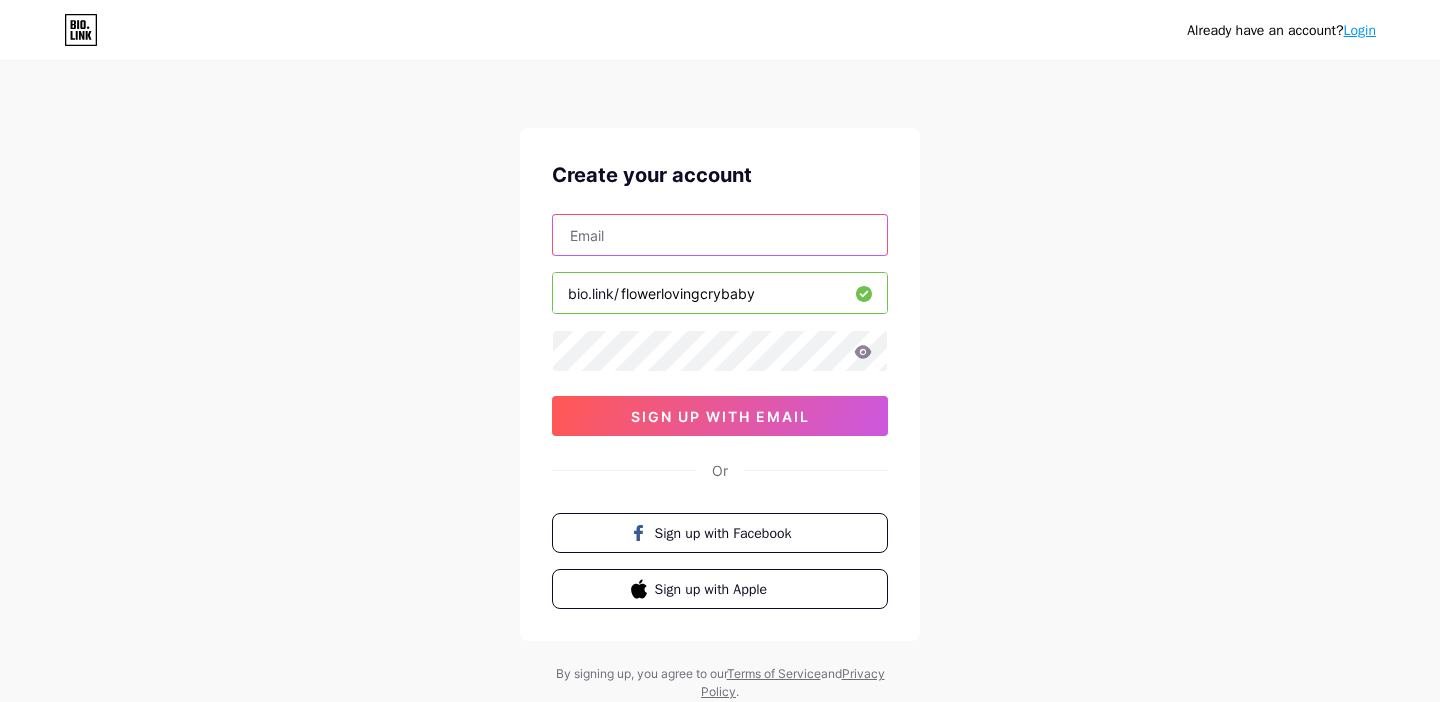 click at bounding box center (720, 235) 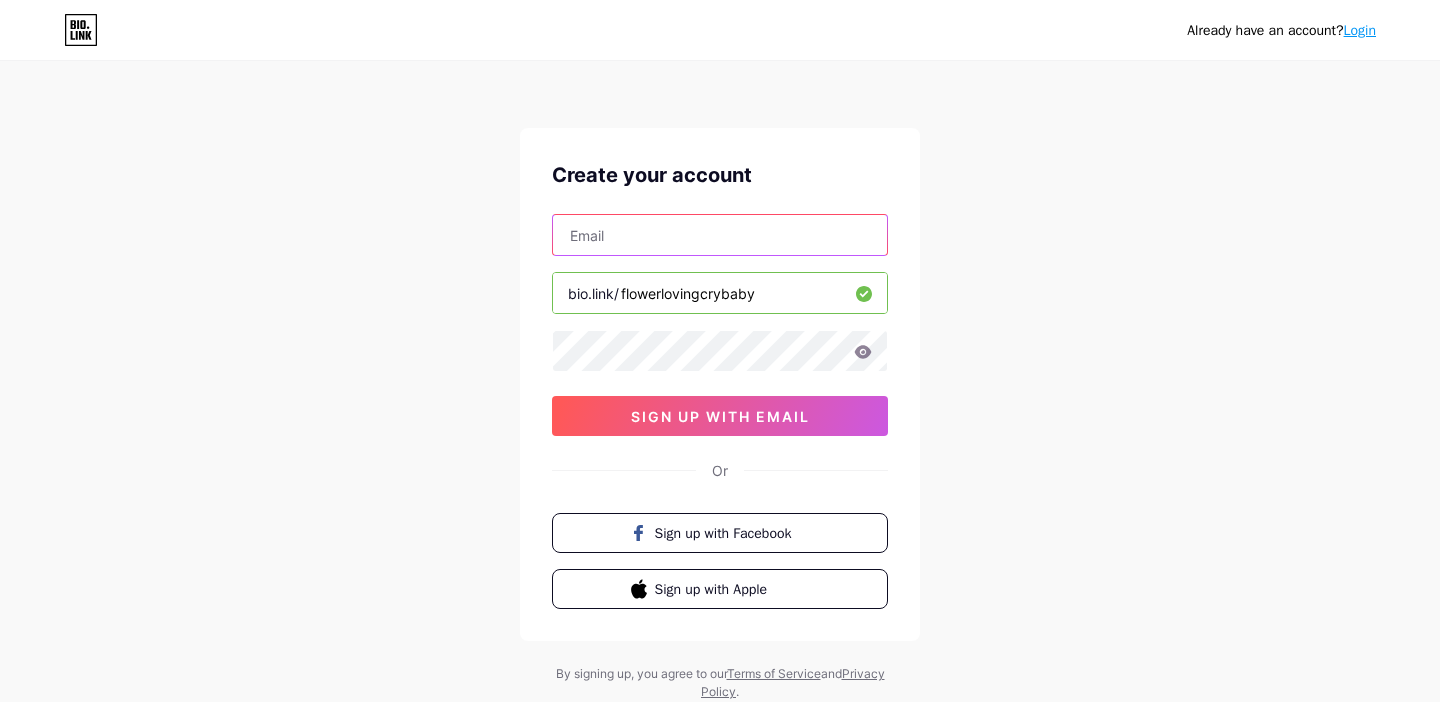 click at bounding box center [720, 235] 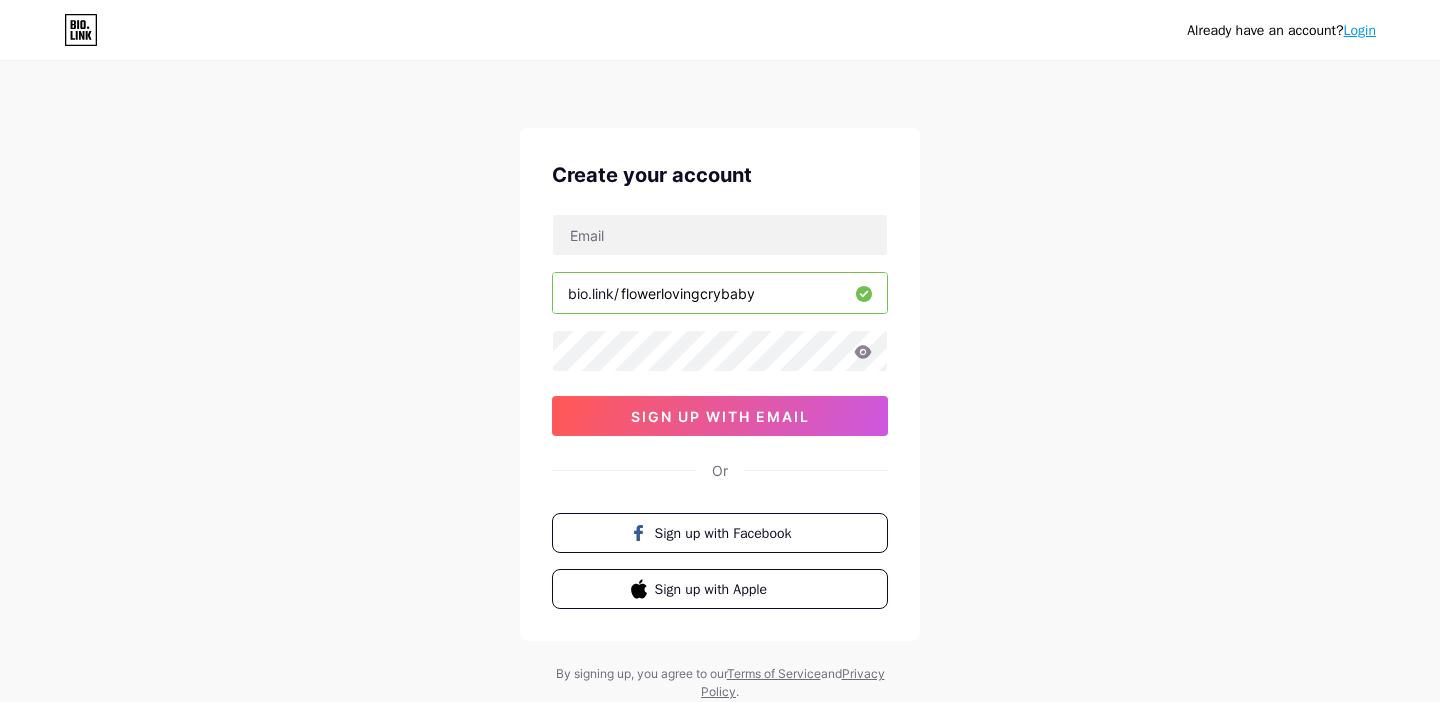 click on "Already have an account? Login Create your account bio.link/[USERNAME] sign up with email Or Sign up with Facebook Sign up with Apple By signing up, you agree to our Terms of Service and Privacy Policy ." at bounding box center (720, 382) 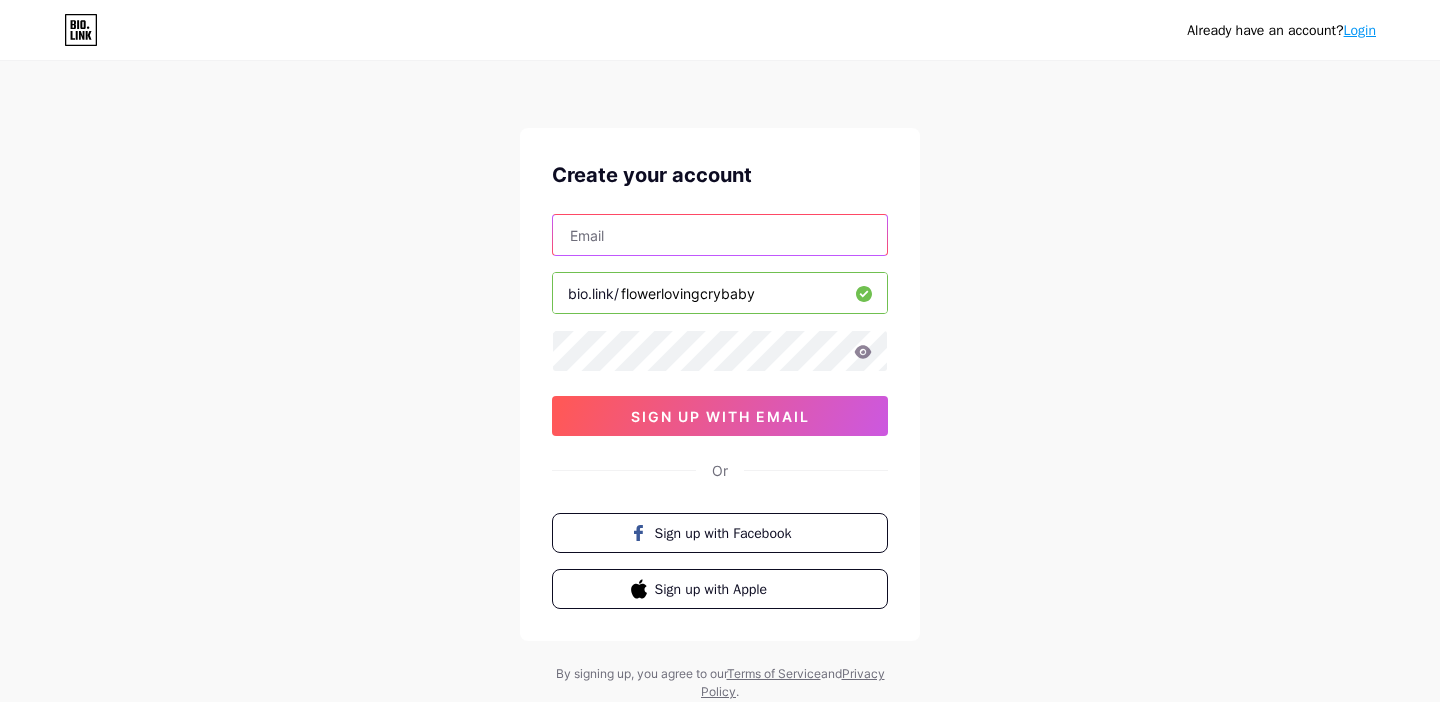 click at bounding box center [720, 235] 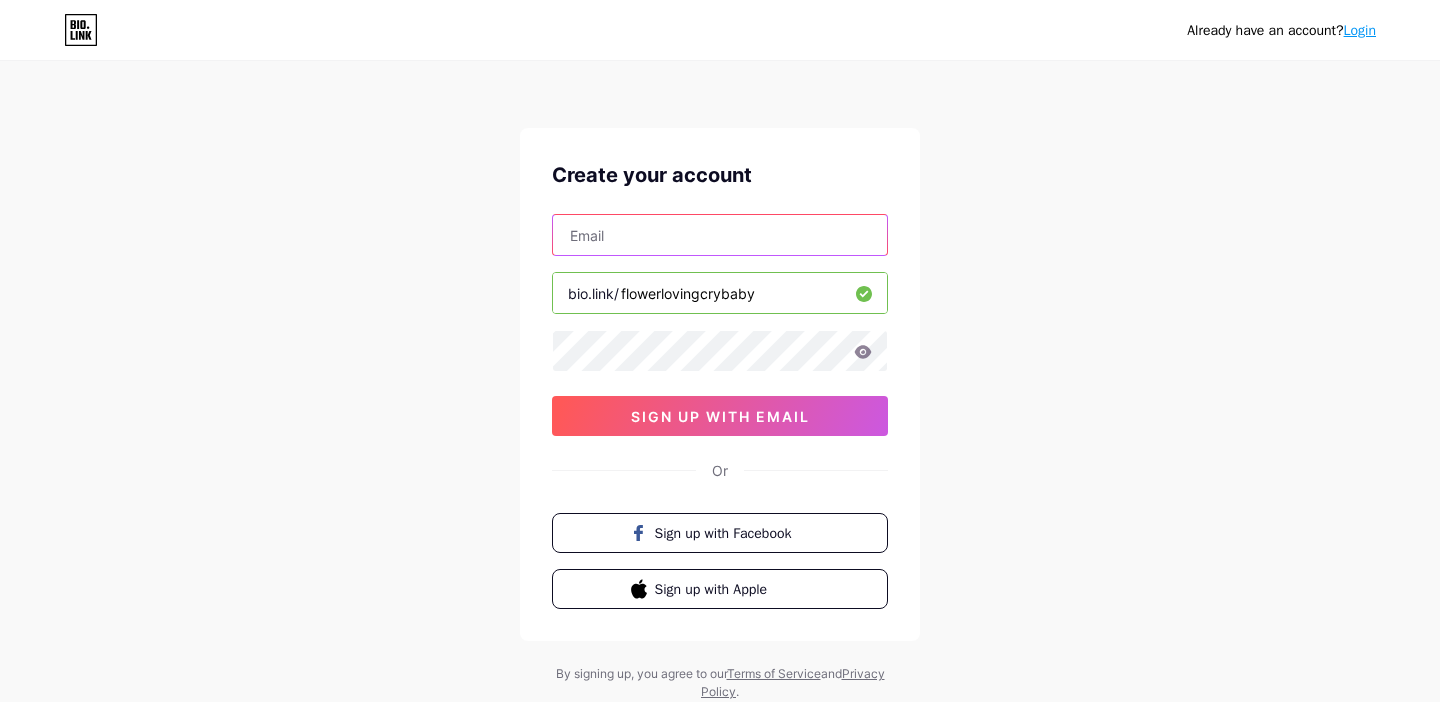 type on "taylor.h@wustl.edu" 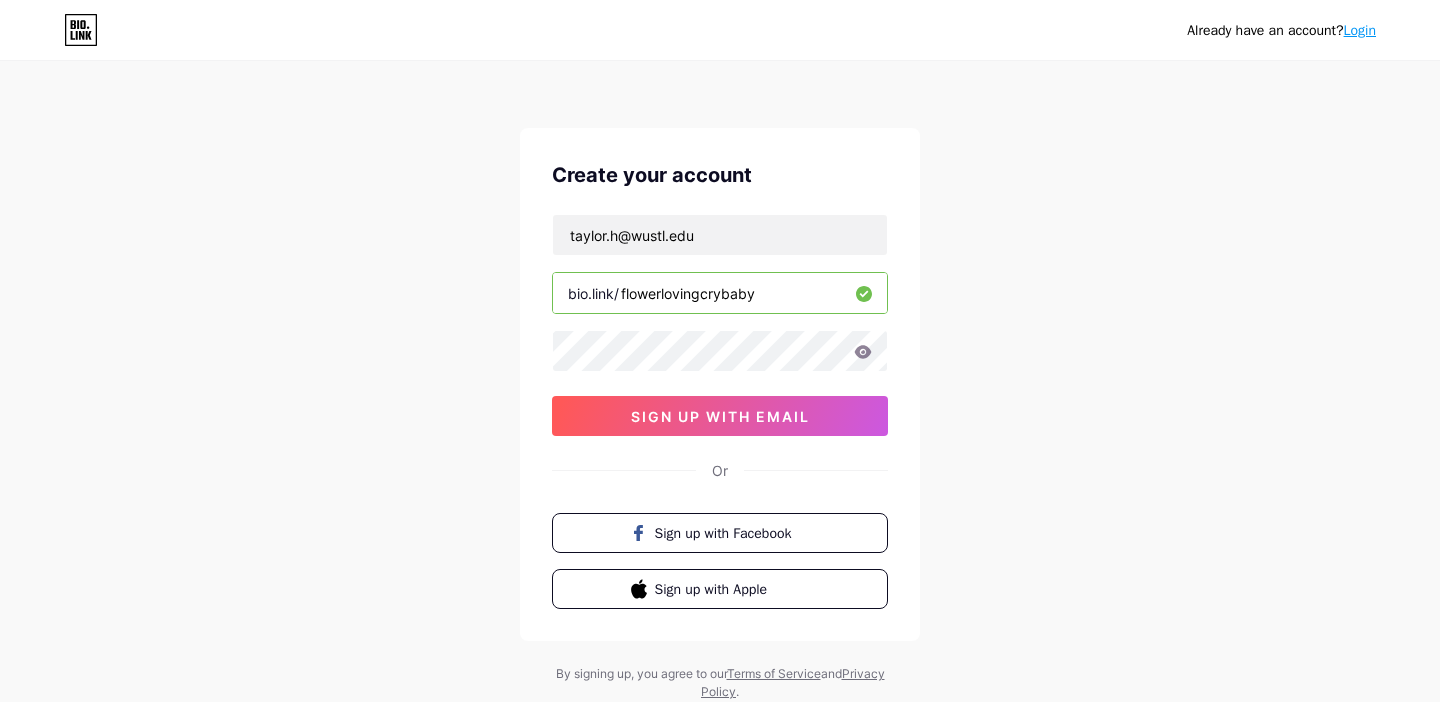 click on "Already have an account? Login Create your account taylor.h@wustl.edu bio.link/[USERNAME] sign up with email Or Sign up with Facebook Sign up with Apple By signing up, you agree to our Terms of Service and Privacy Policy ." at bounding box center (720, 382) 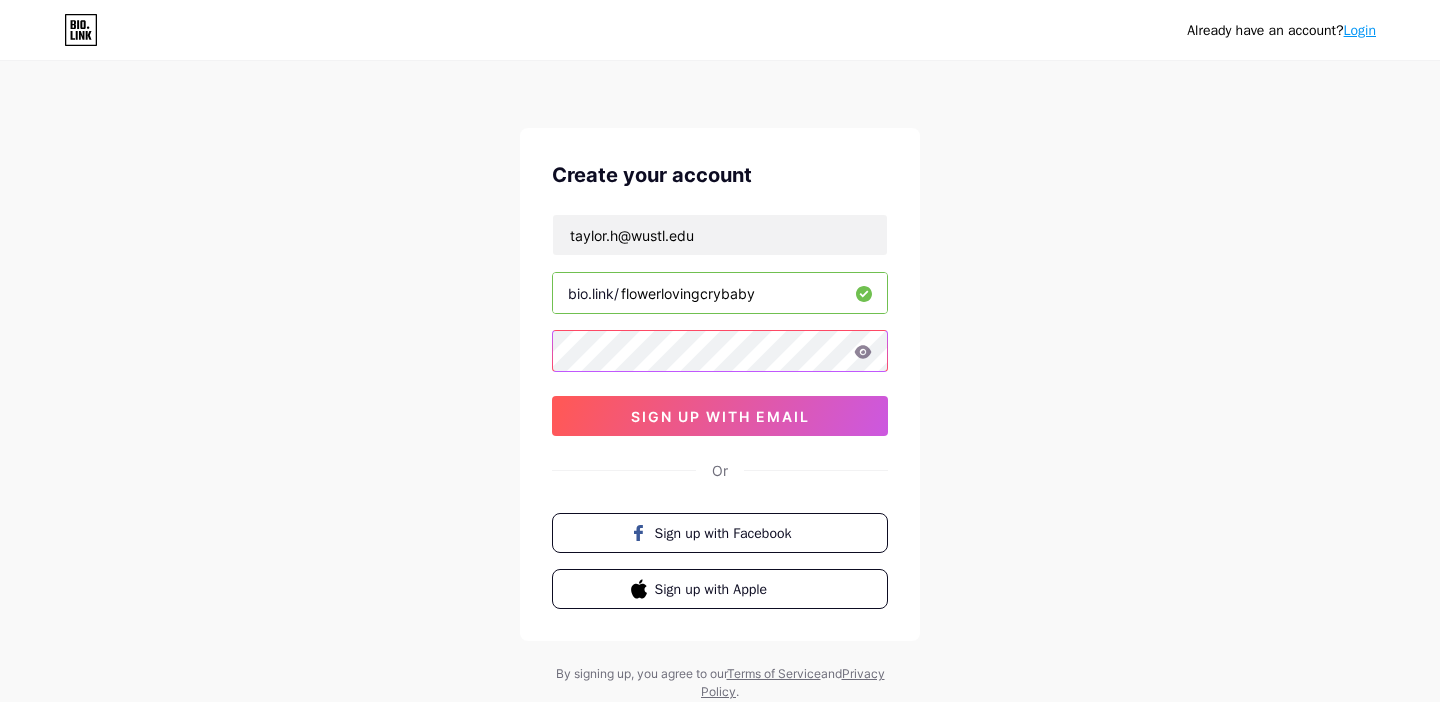 click on "Already have an account? Login Create your account taylor.h@wustl.edu bio.link/[USERNAME] sign up with email Or Sign up with Facebook Sign up with Apple By signing up, you agree to our Terms of Service and Privacy Policy ." at bounding box center [720, 382] 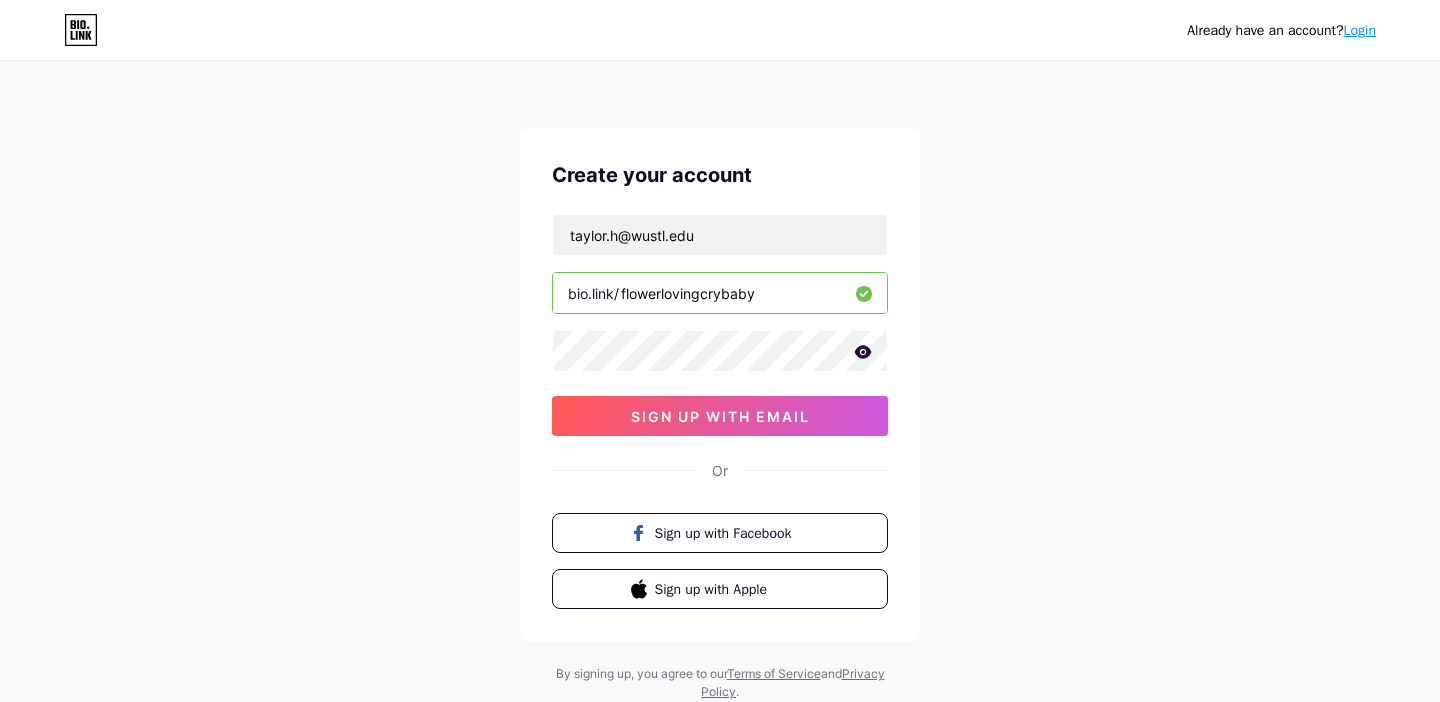 click 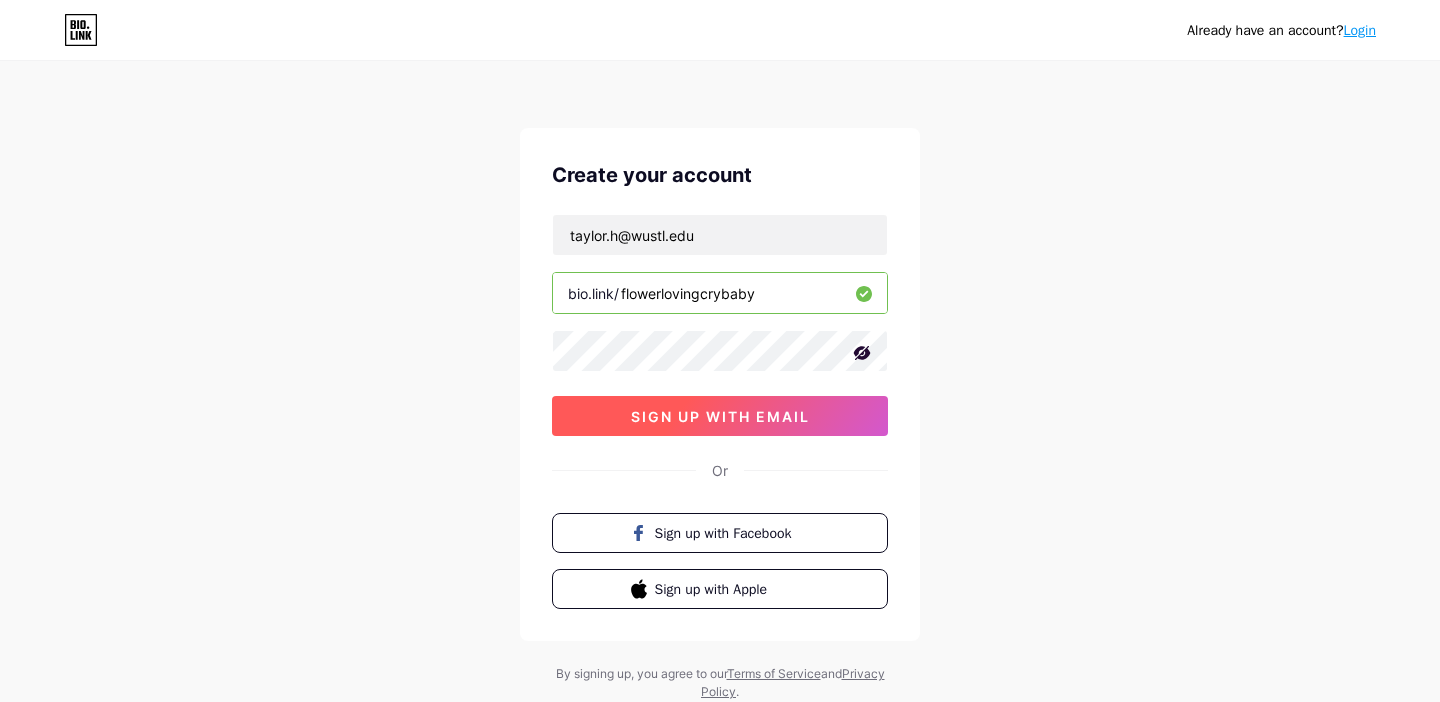 click on "sign up with email" at bounding box center [720, 416] 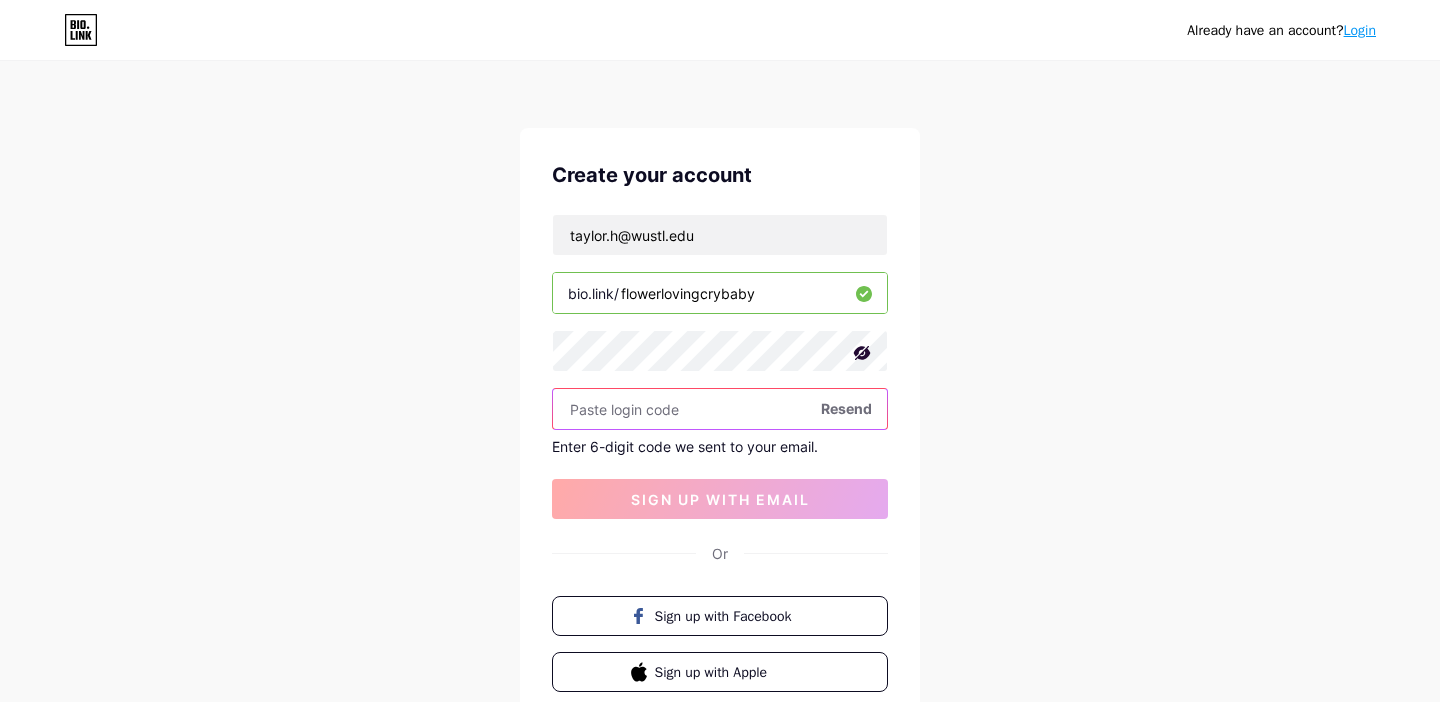 paste on "926687" 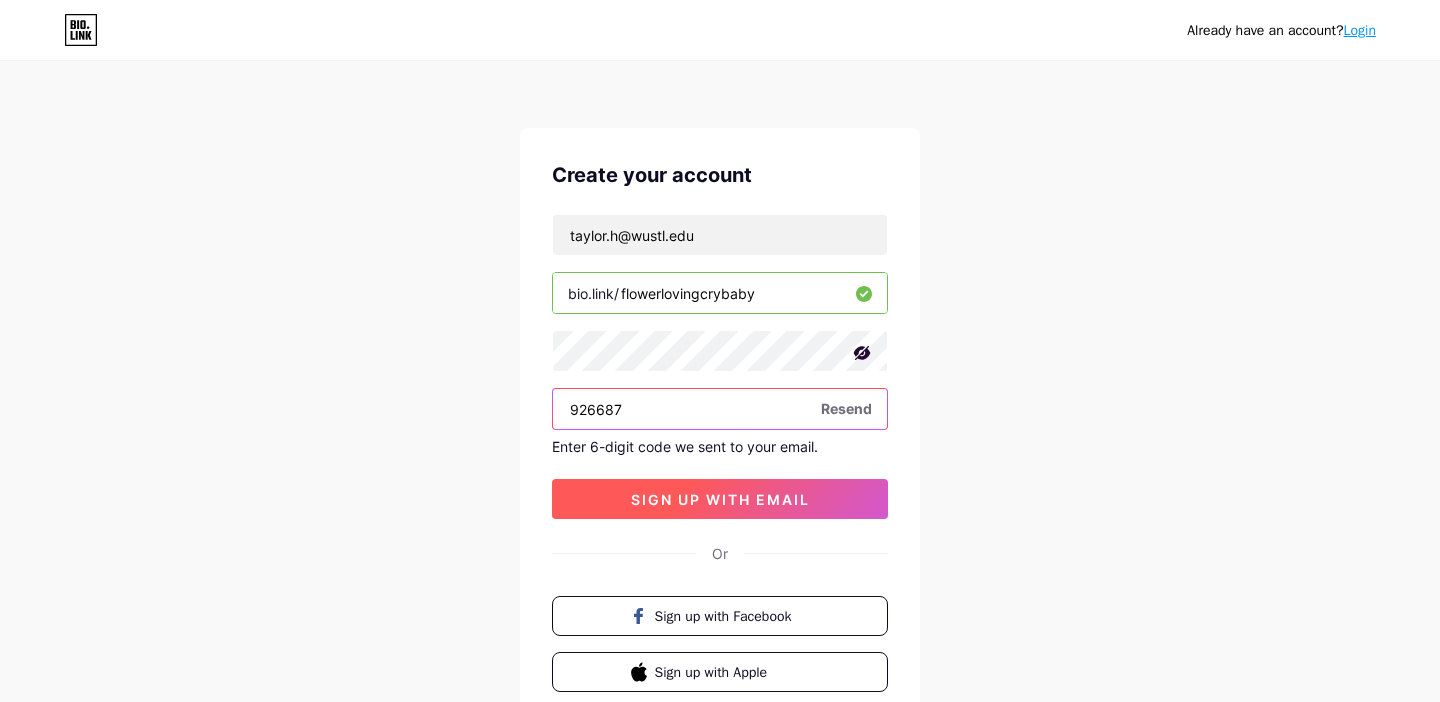 type on "926687" 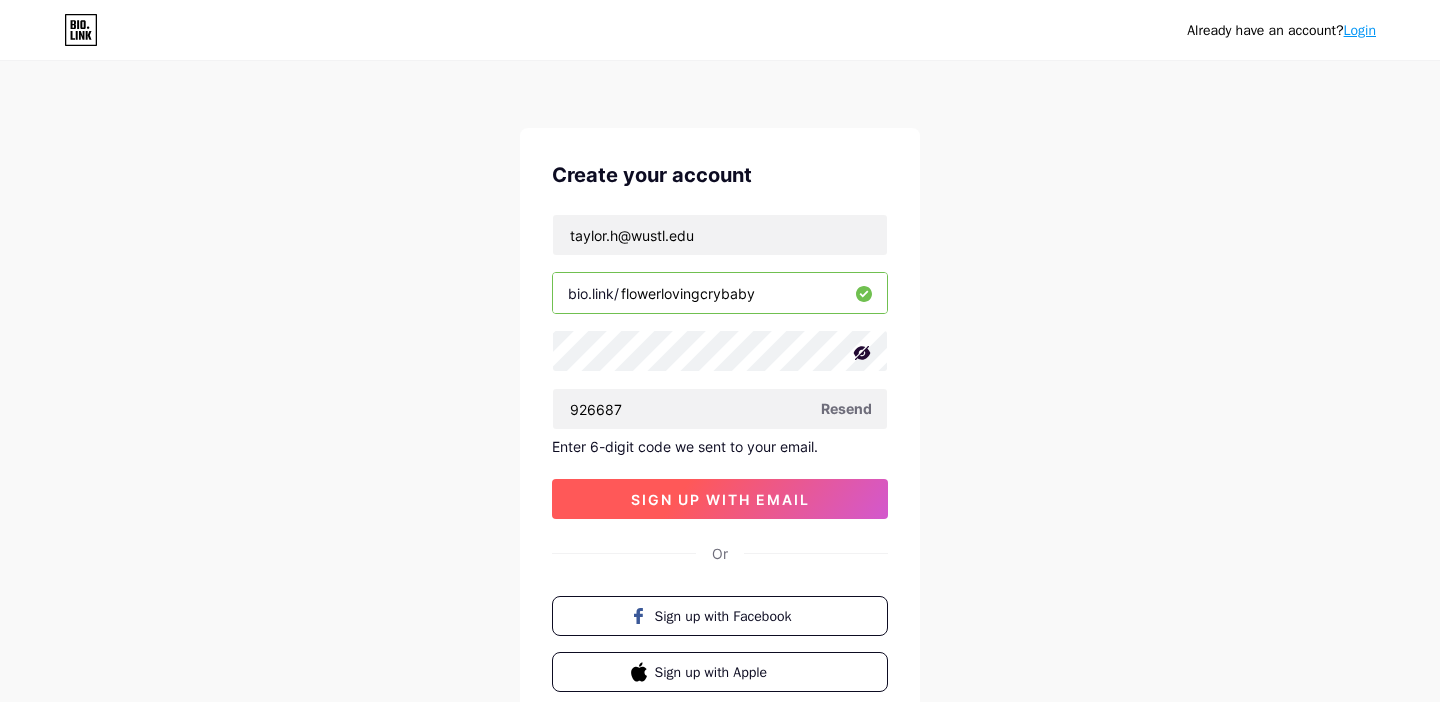 click on "sign up with email" at bounding box center [720, 499] 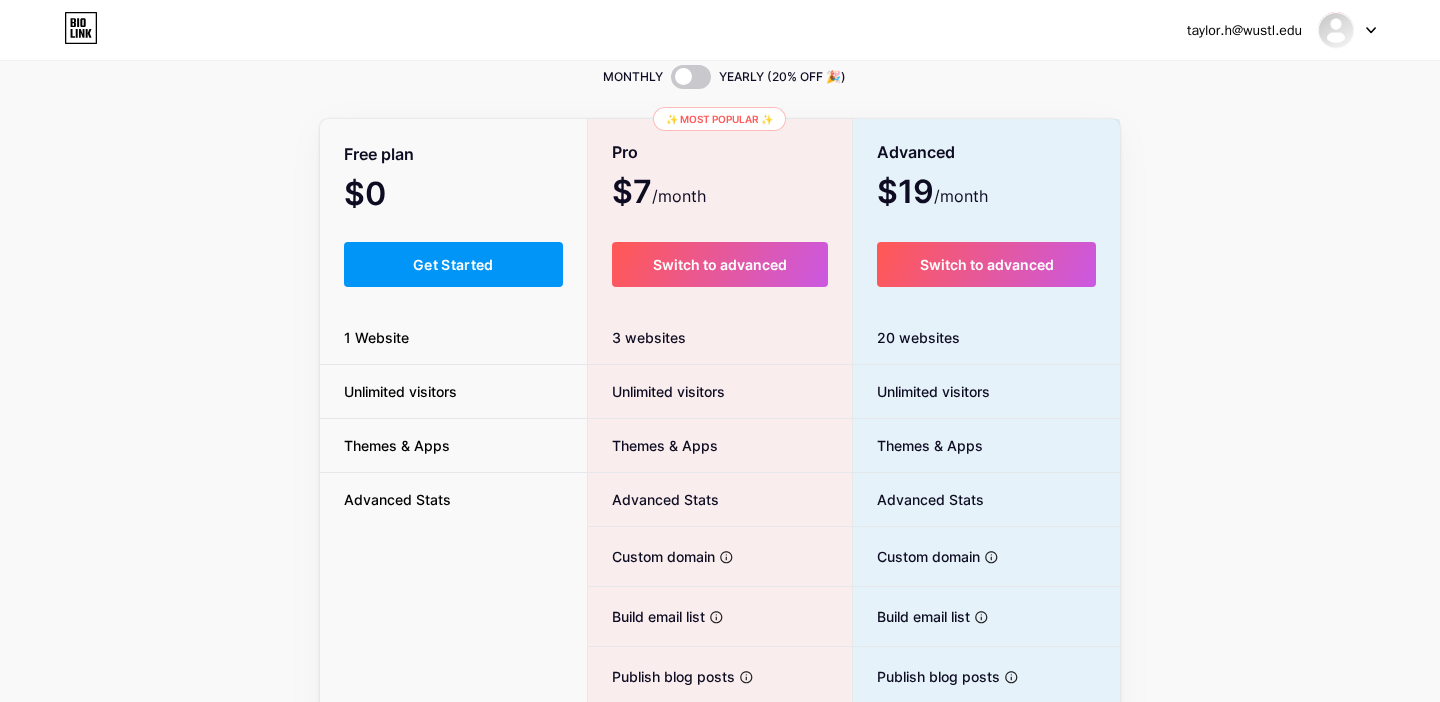 scroll, scrollTop: 80, scrollLeft: 0, axis: vertical 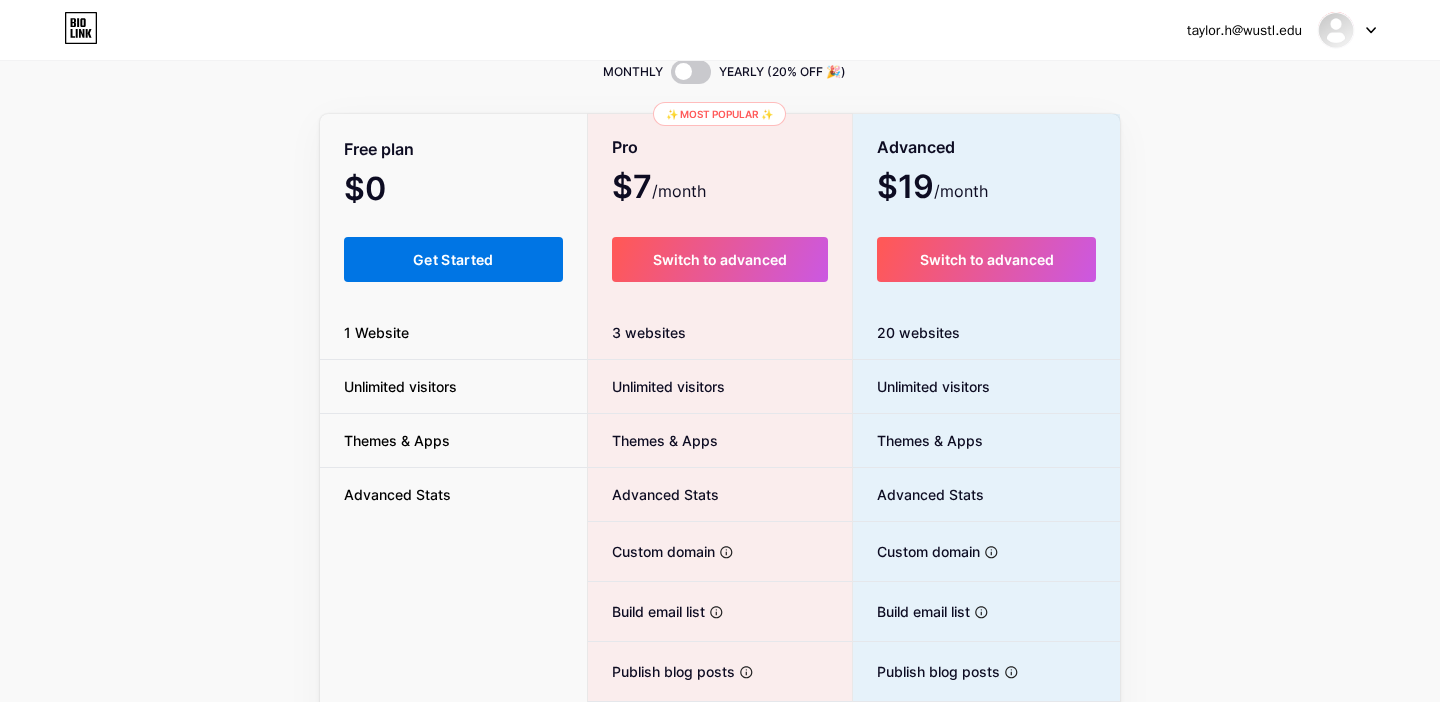 click on "Get Started" at bounding box center [453, 259] 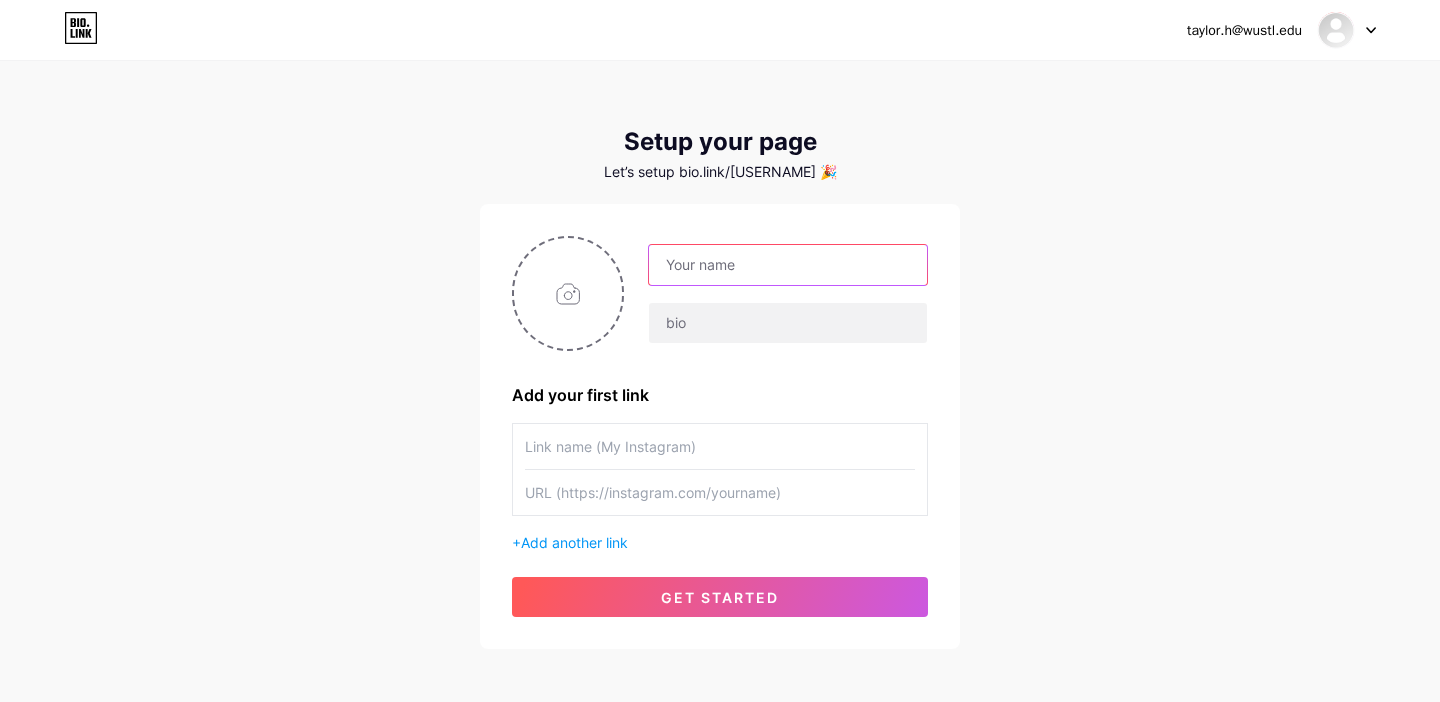 click at bounding box center (788, 265) 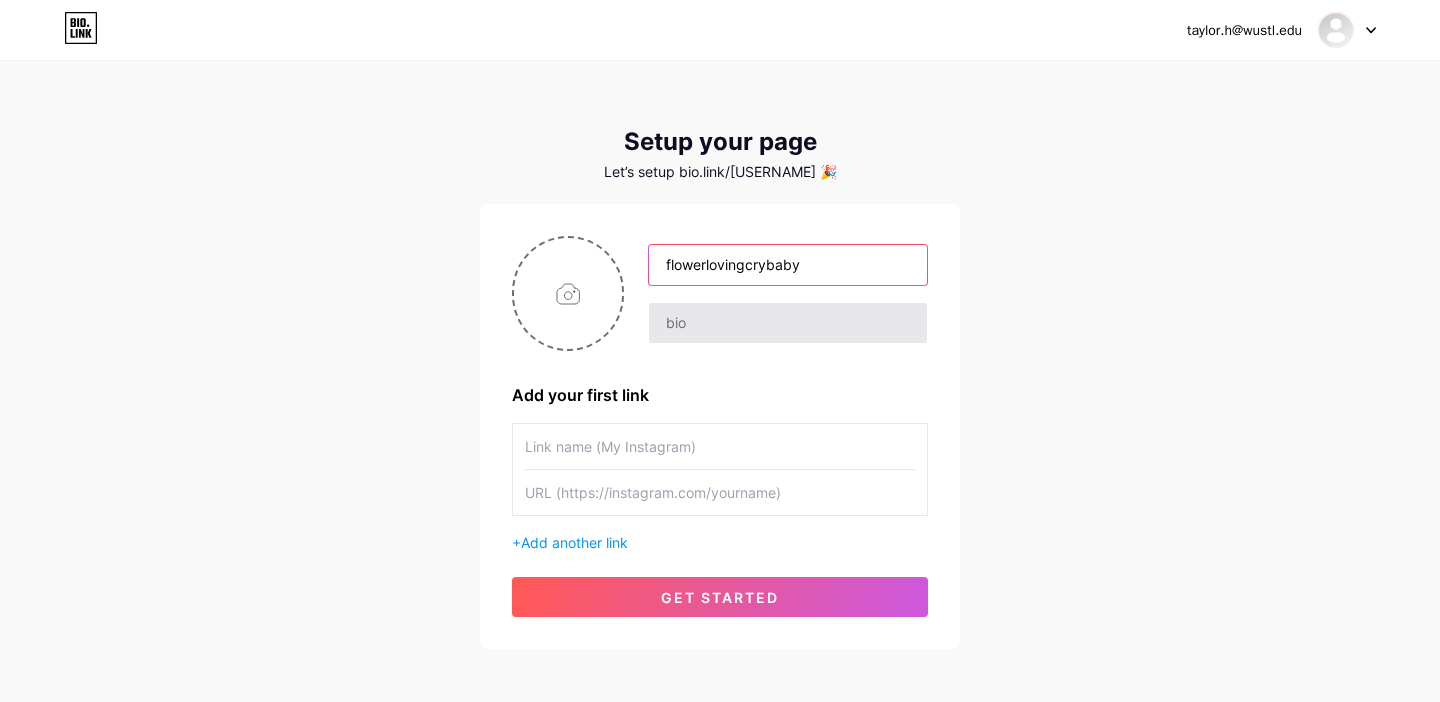 type on "flowerlovingcrybaby" 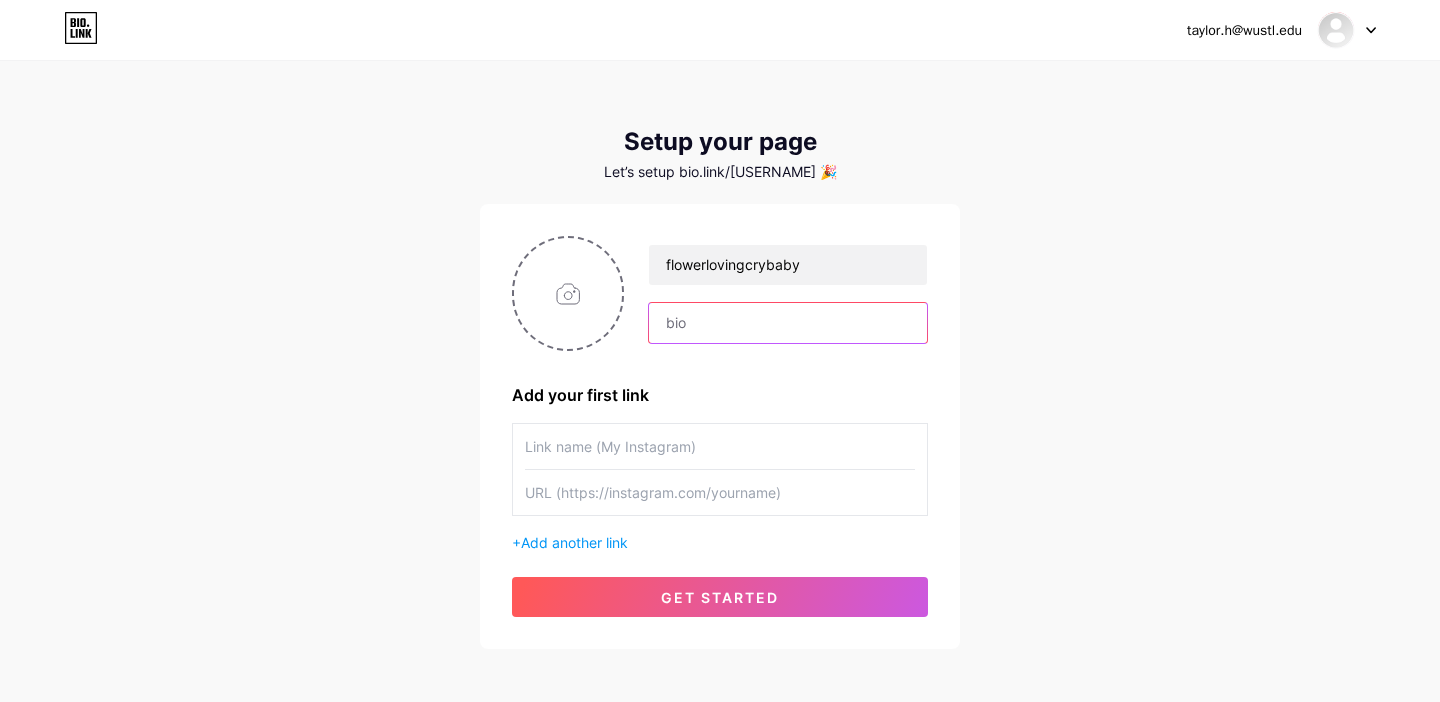 click at bounding box center [788, 323] 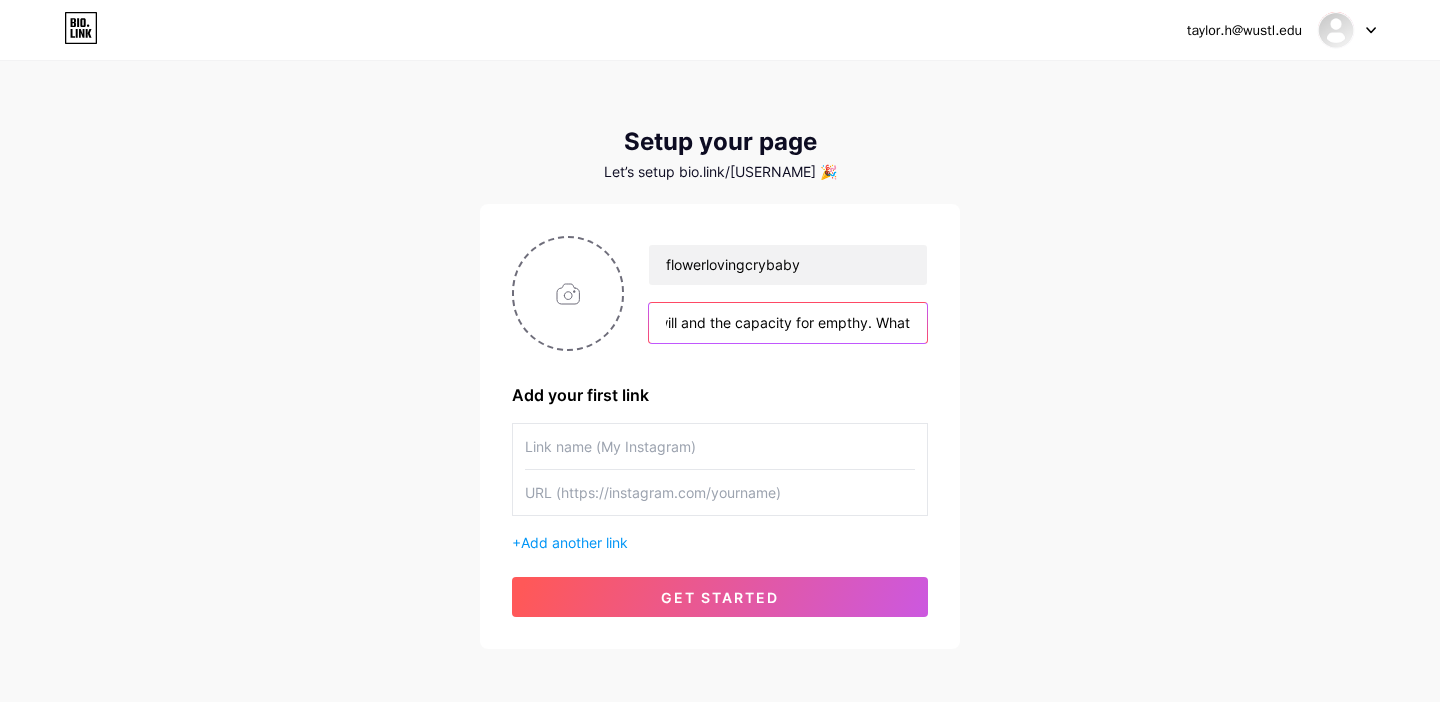 scroll, scrollTop: 0, scrollLeft: 122, axis: horizontal 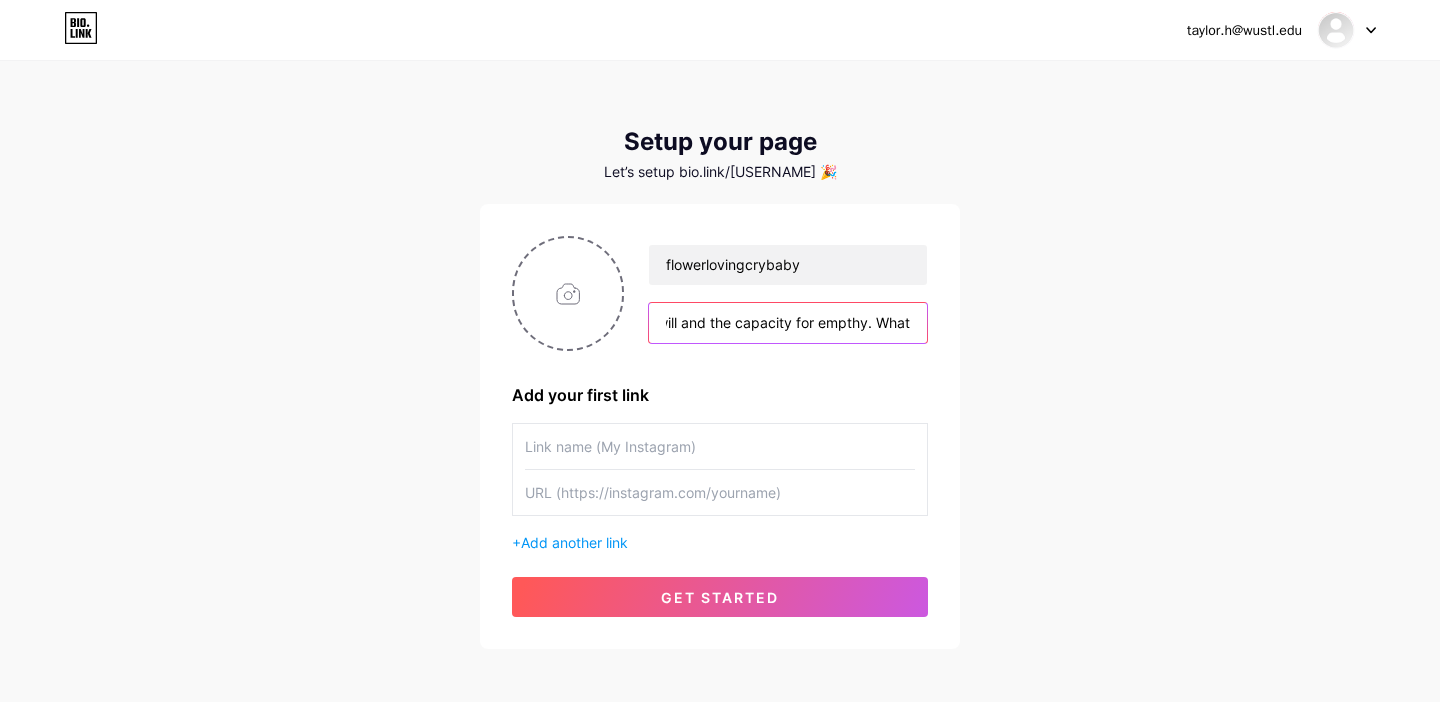 drag, startPoint x: 905, startPoint y: 335, endPoint x: 1074, endPoint y: 340, distance: 169.07394 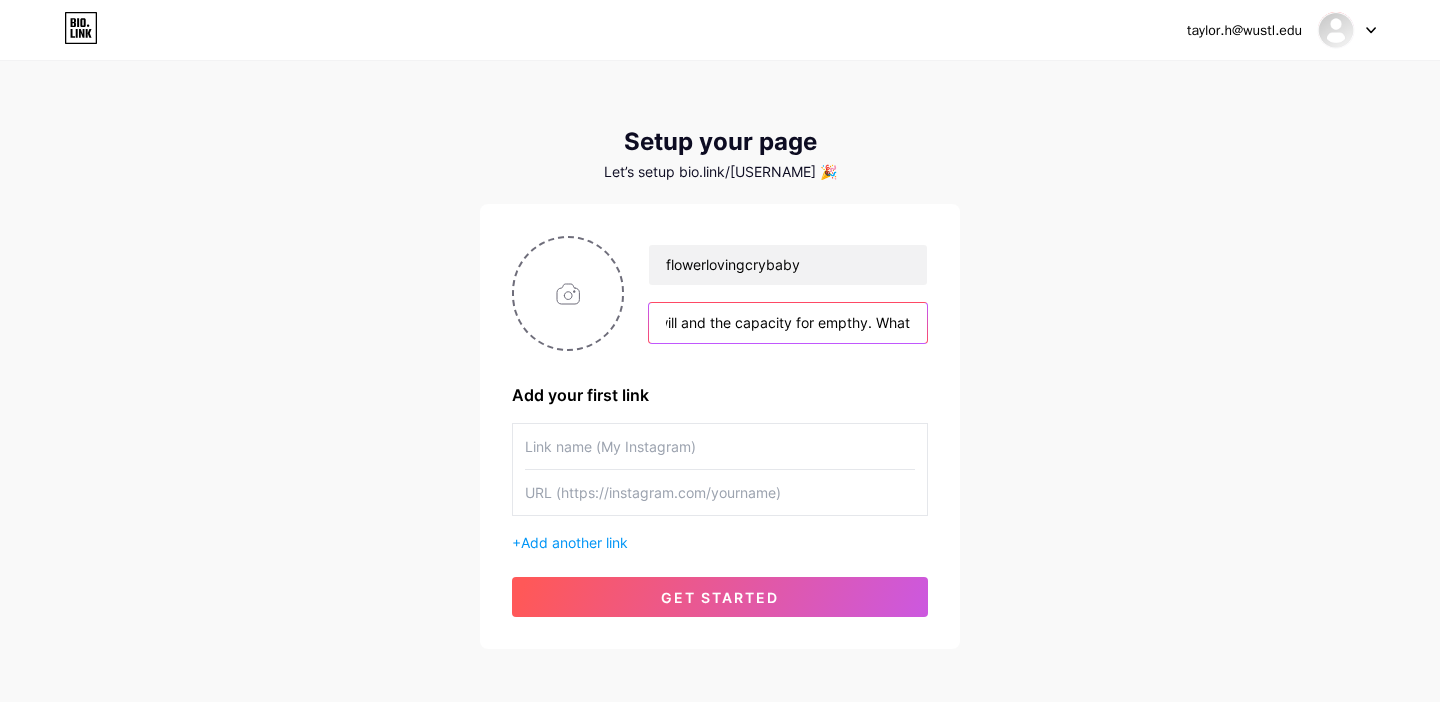 click on "taylor.h@wustl.edu Dashboard Logout Setup your page Let’s setup bio.link/[USERNAME] 🎉 [USERNAME] We all have free will and the capacity for empthy. What Add your first link + Add another link get started" at bounding box center (720, 356) 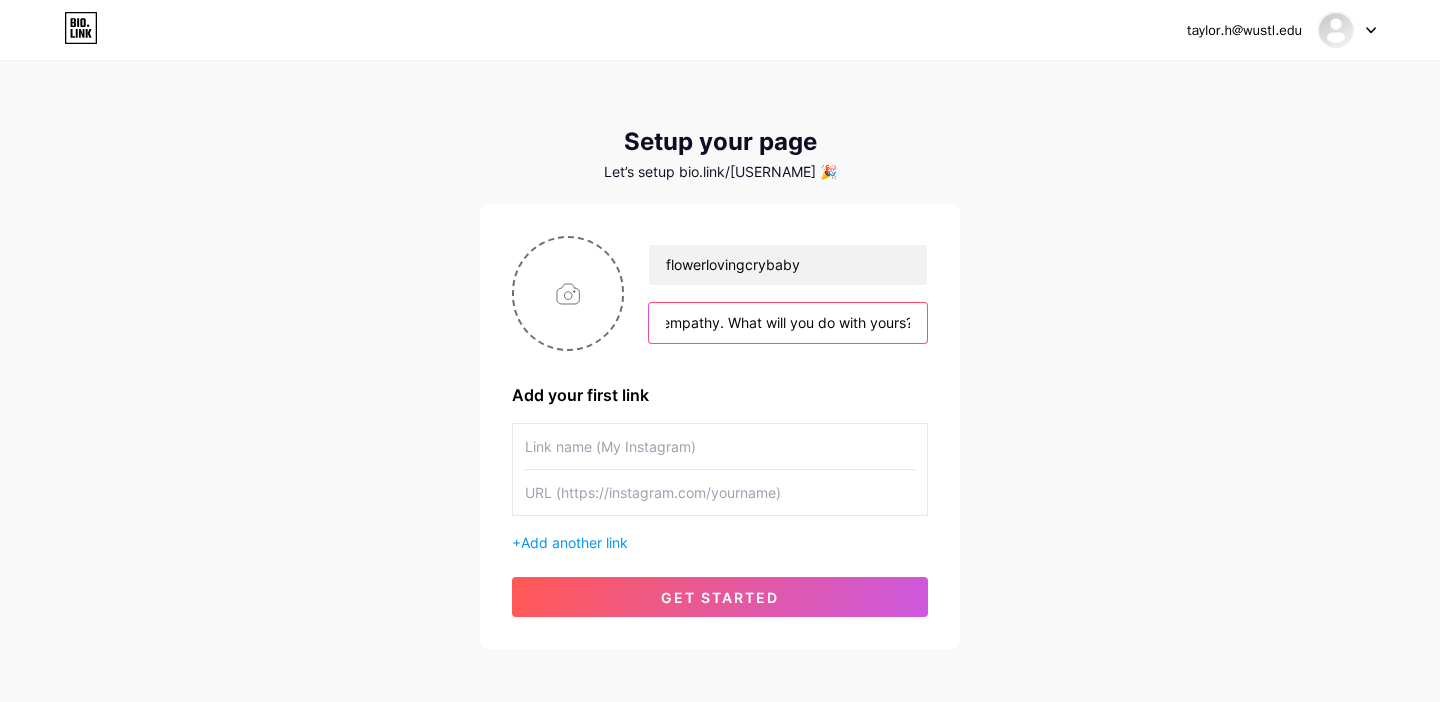 scroll, scrollTop: 0, scrollLeft: 280, axis: horizontal 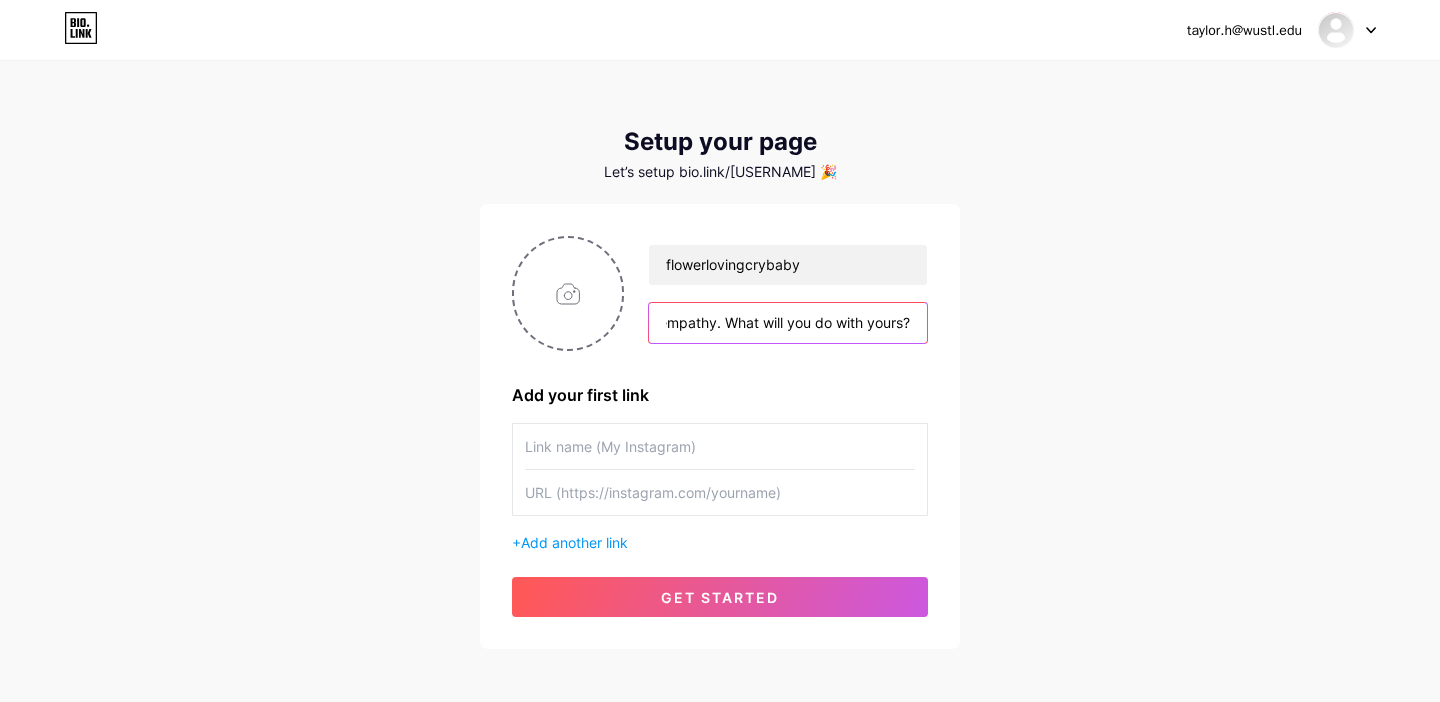 type on "We all have free will and the capacity for empathy. What will you do with yours?" 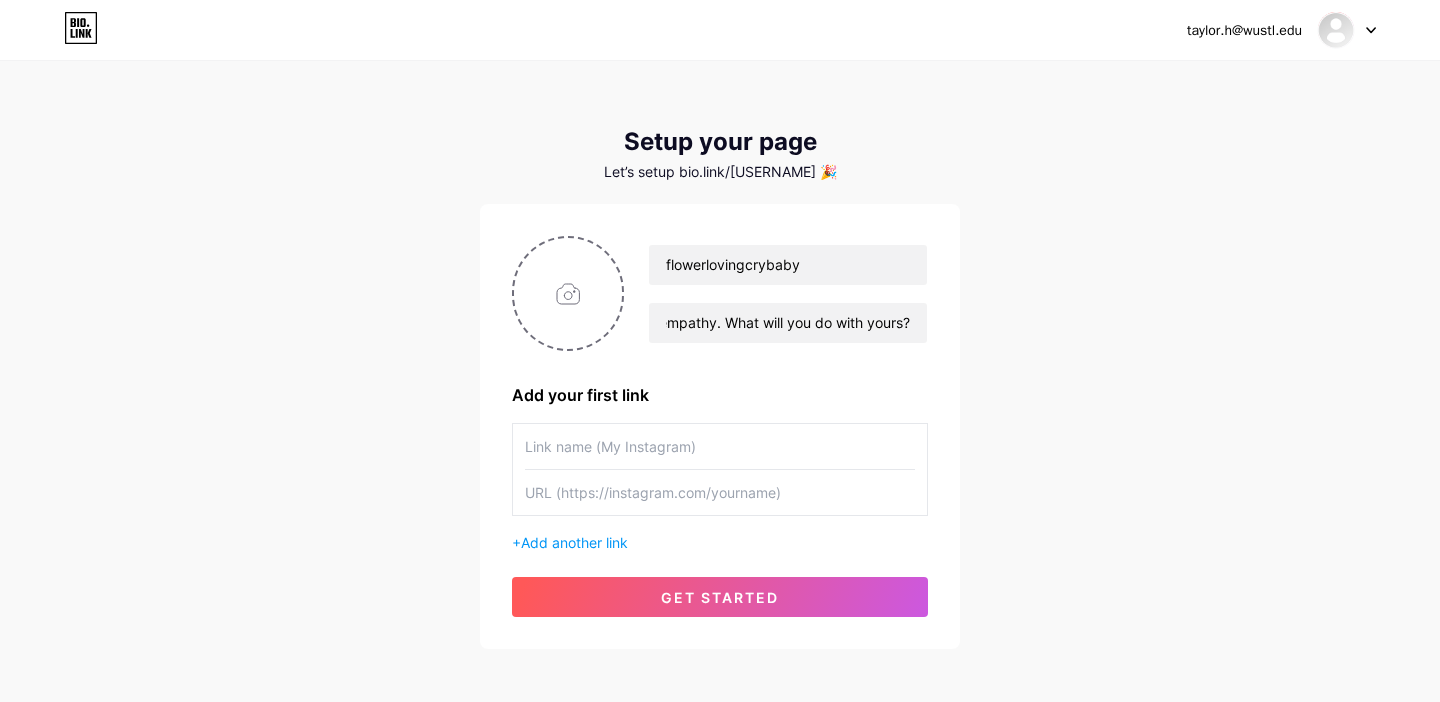 click at bounding box center (720, 446) 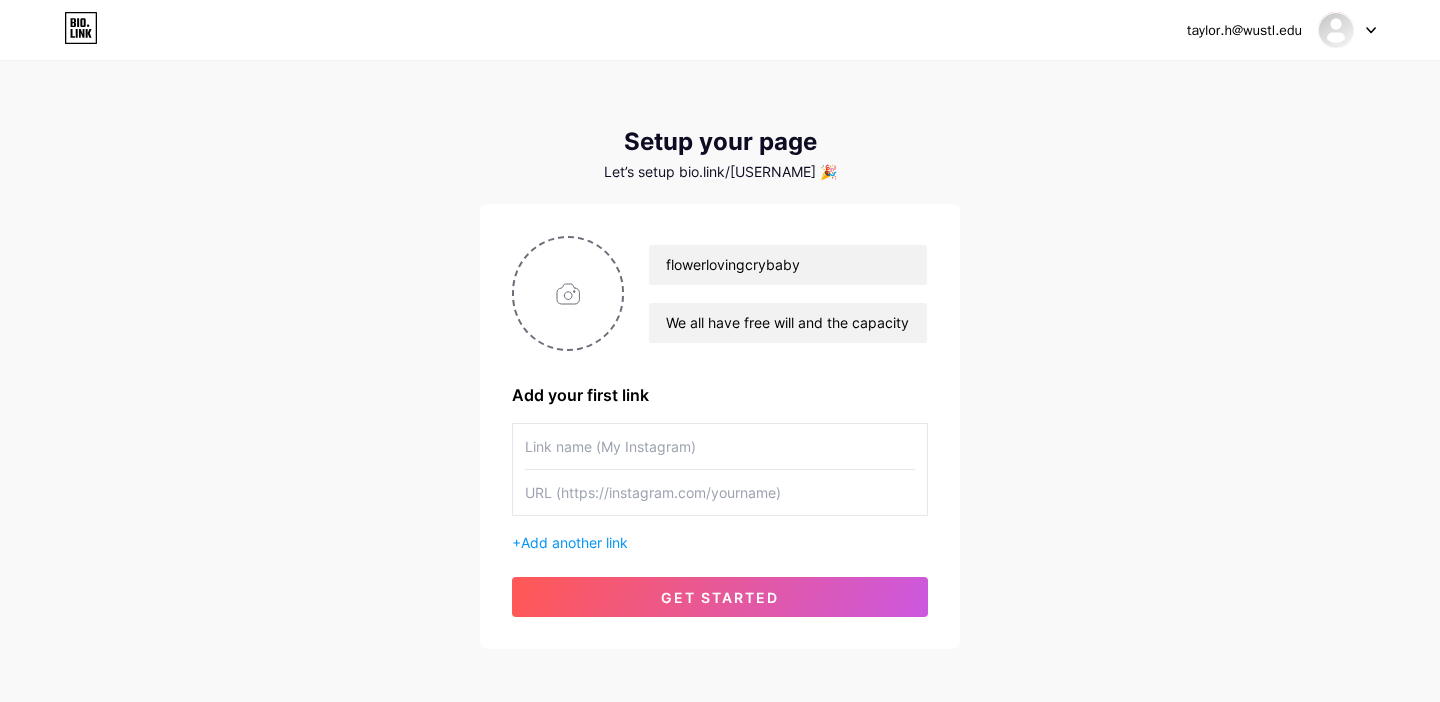 click at bounding box center [720, 446] 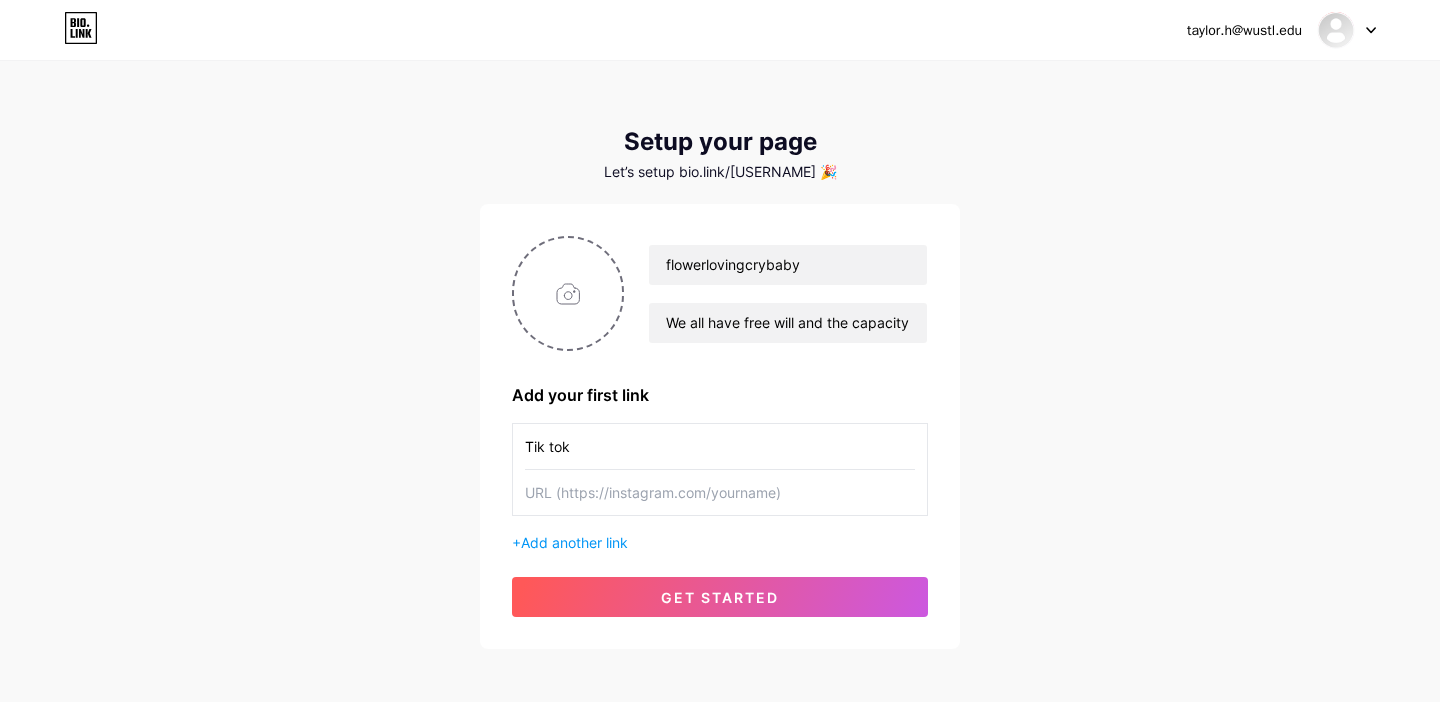 type on "Tik tok" 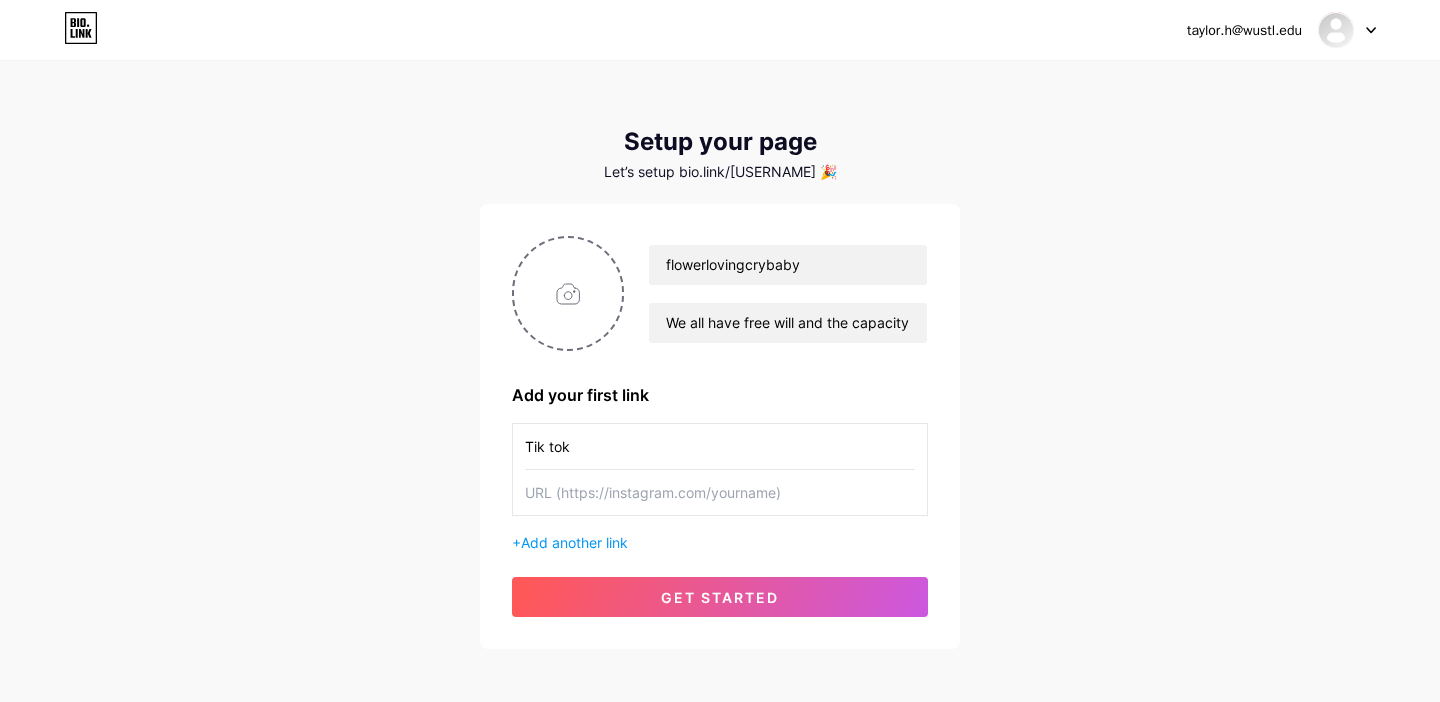 paste on "https://www.tiktok.com/@flowerlovingcrybaby" 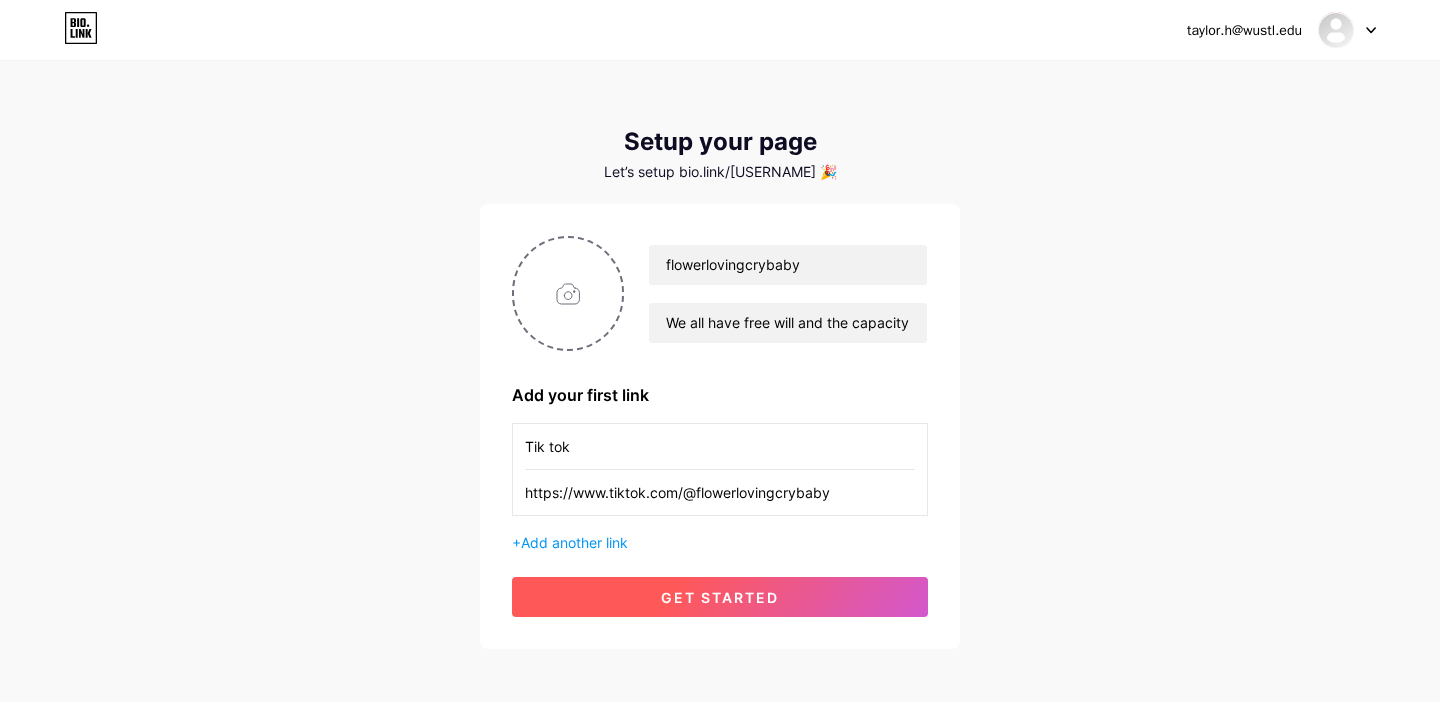 type on "https://www.tiktok.com/@flowerlovingcrybaby" 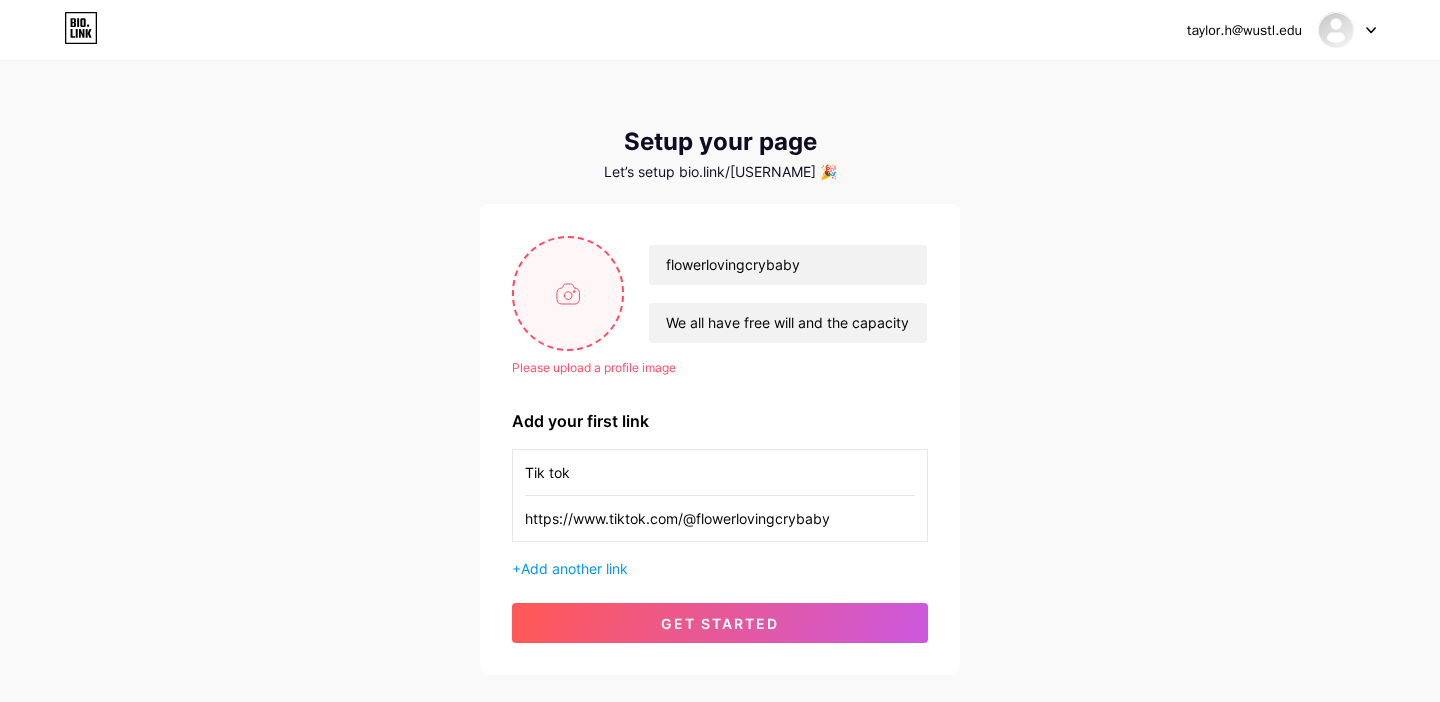 click at bounding box center (568, 293) 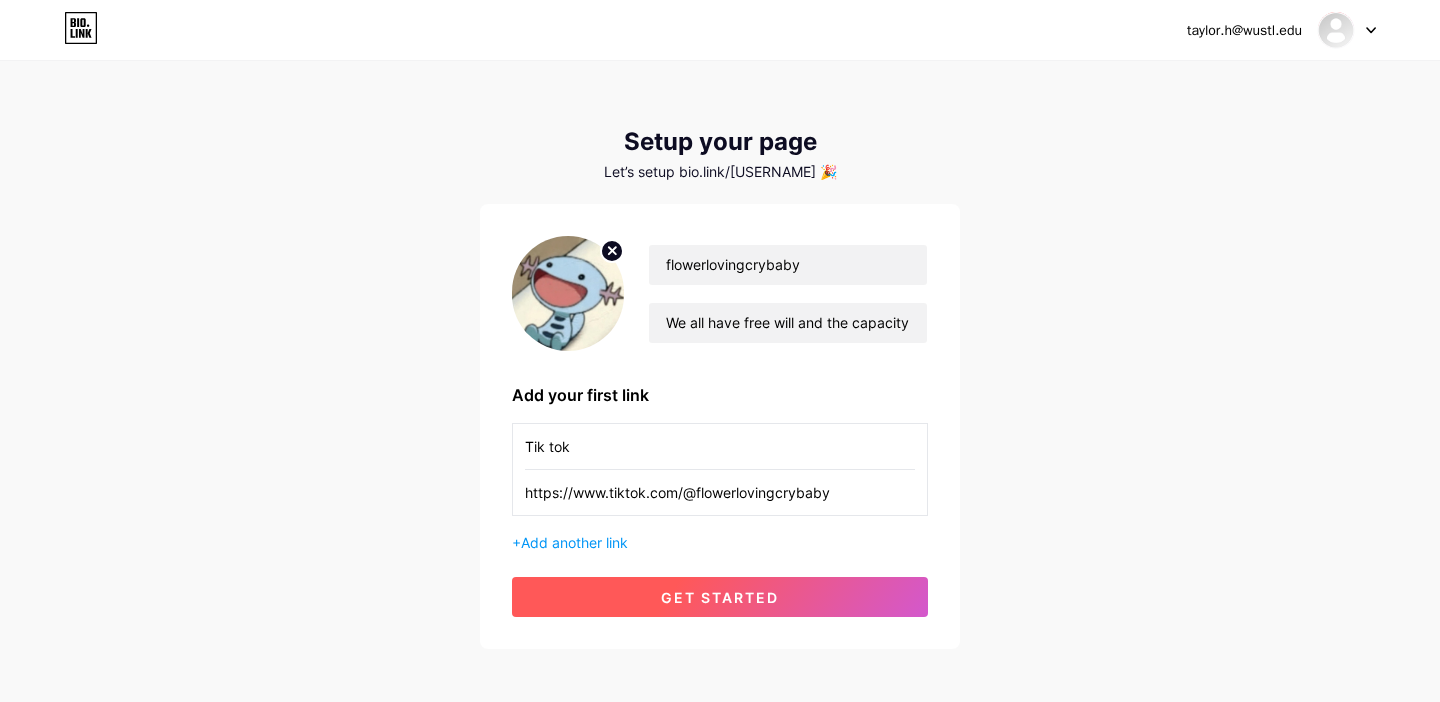 click on "get started" at bounding box center [720, 597] 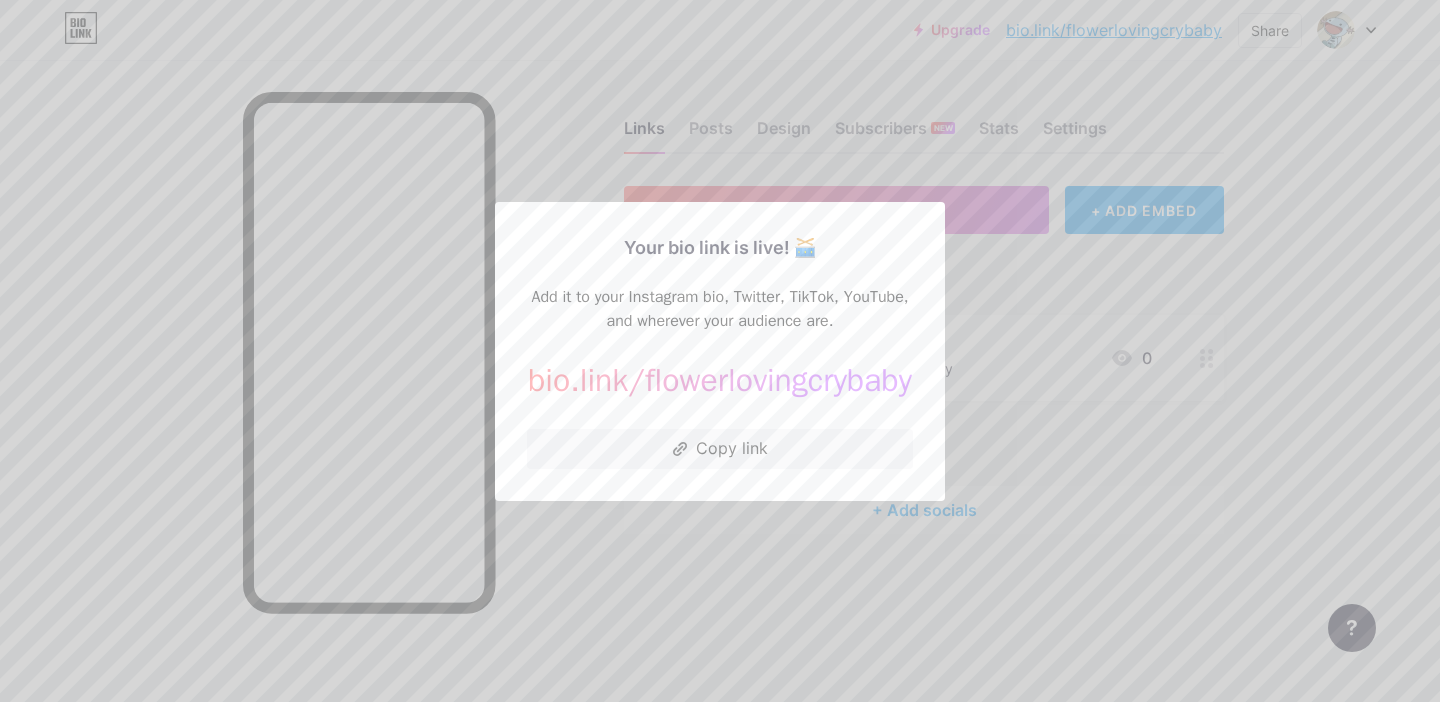 click at bounding box center (720, 351) 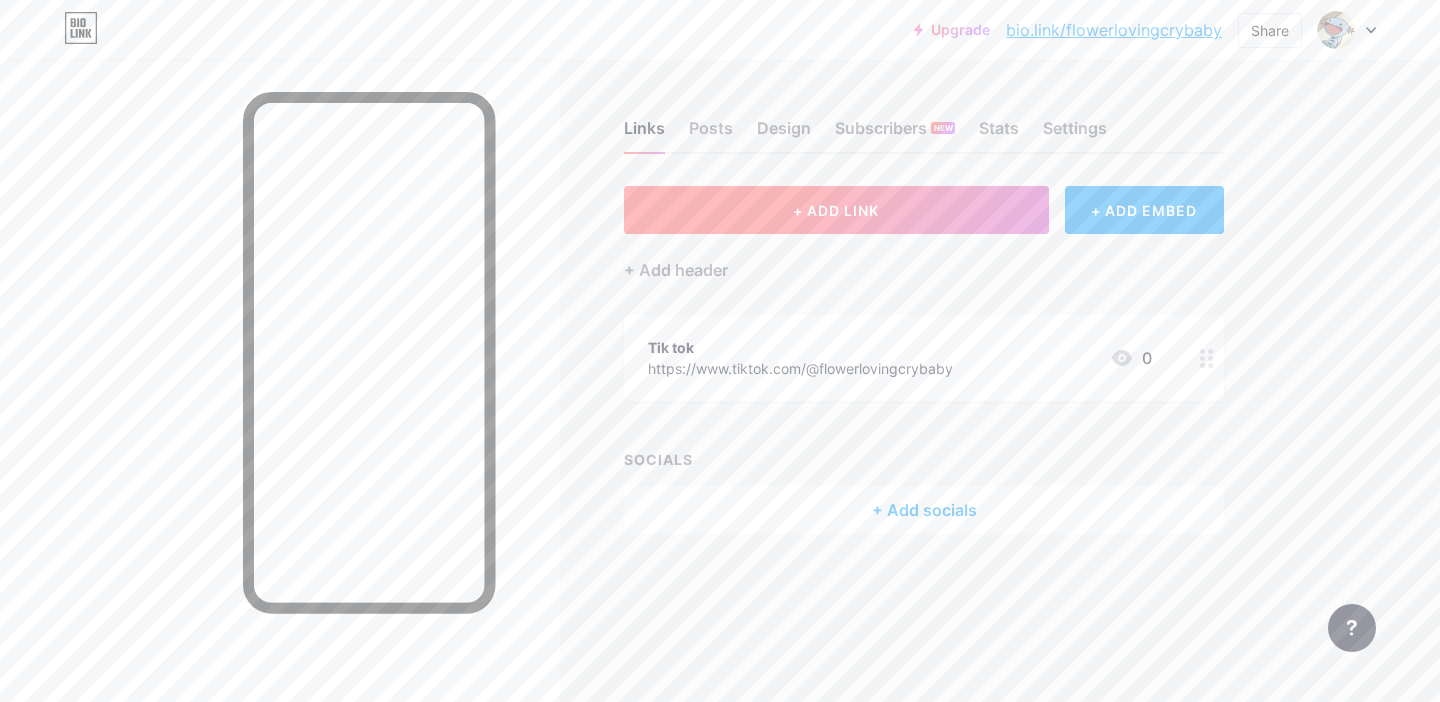 click on "+ ADD LINK" at bounding box center (836, 210) 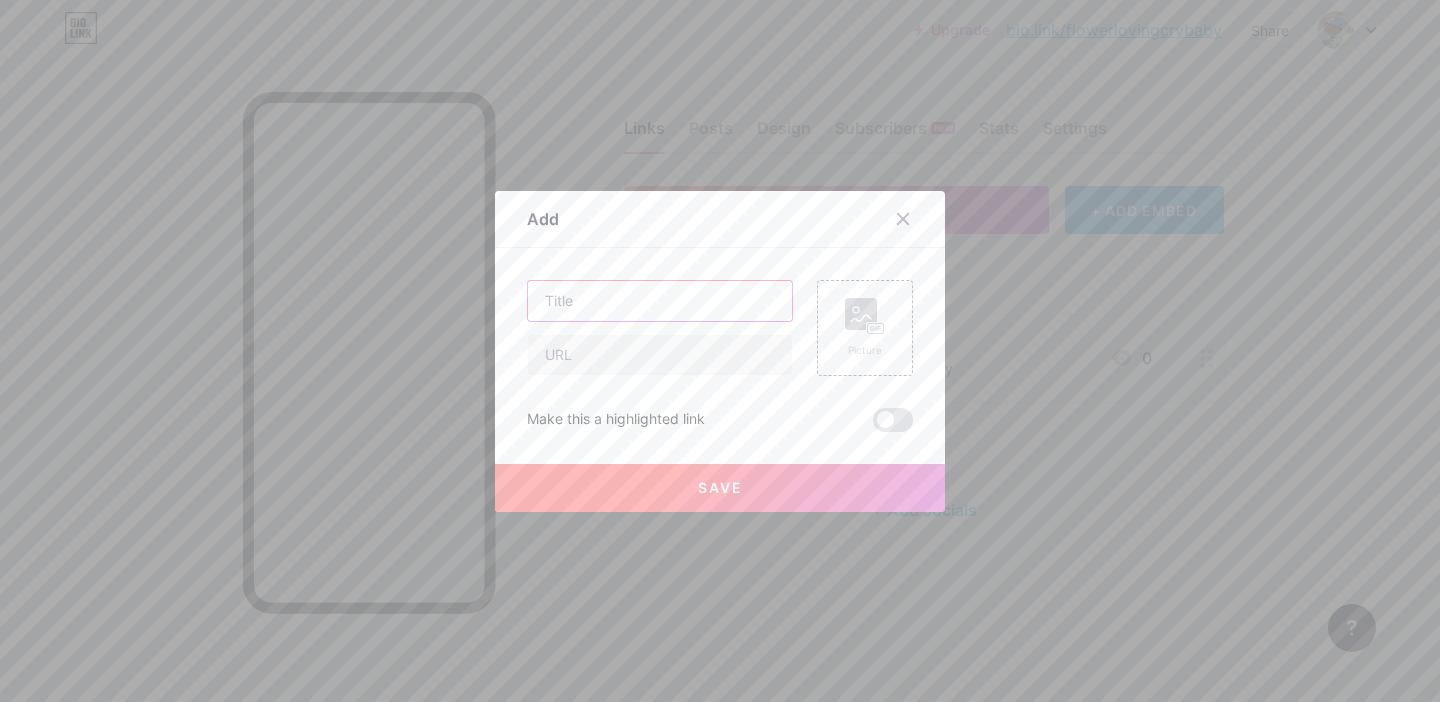 click at bounding box center (660, 301) 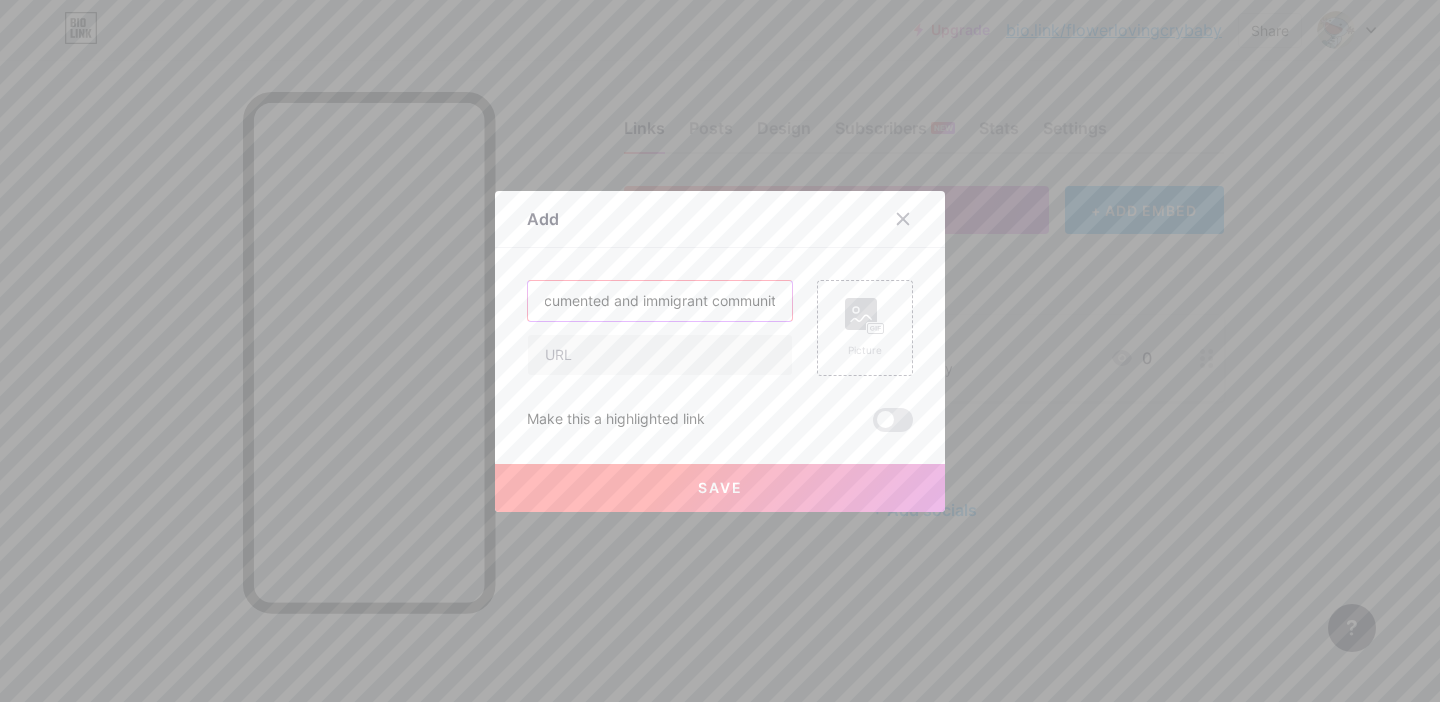 scroll, scrollTop: 0, scrollLeft: 166, axis: horizontal 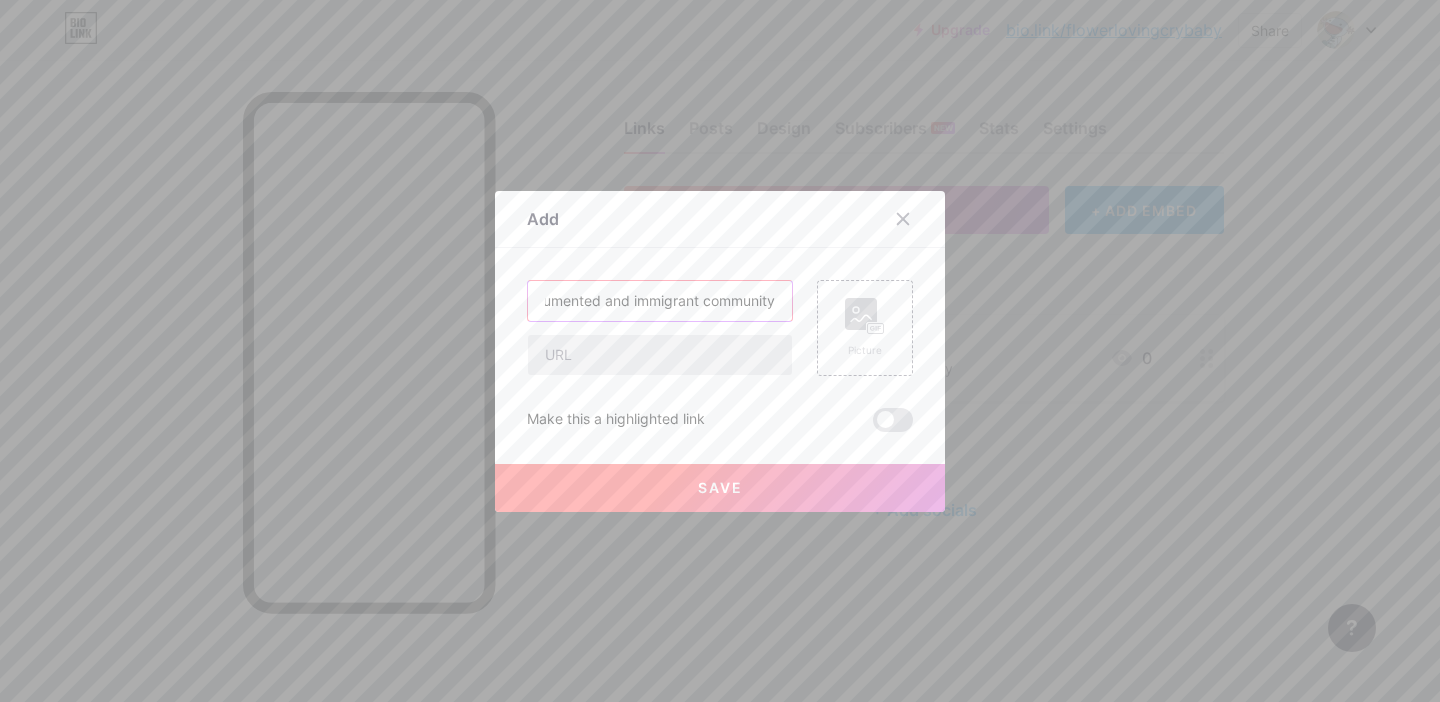 type on "Resources for our undocumented and immigrant community" 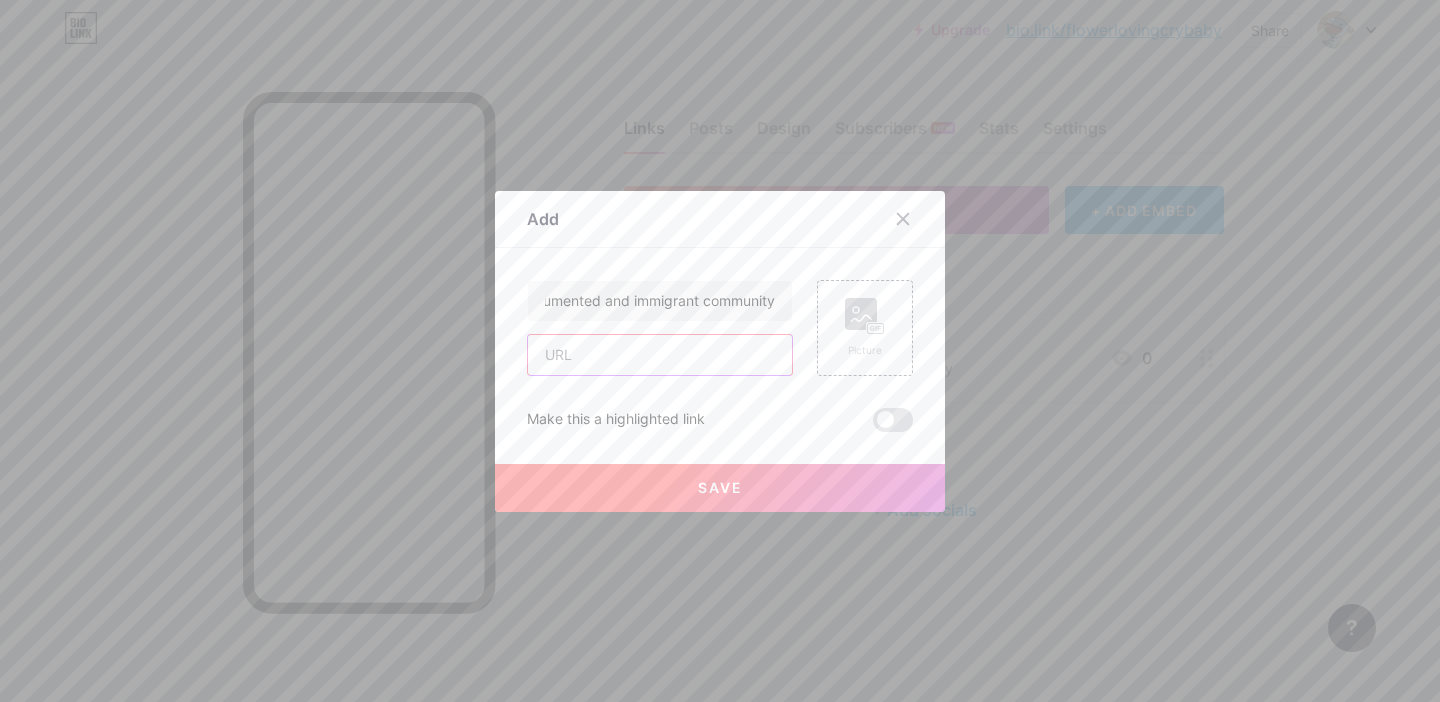 click at bounding box center (660, 355) 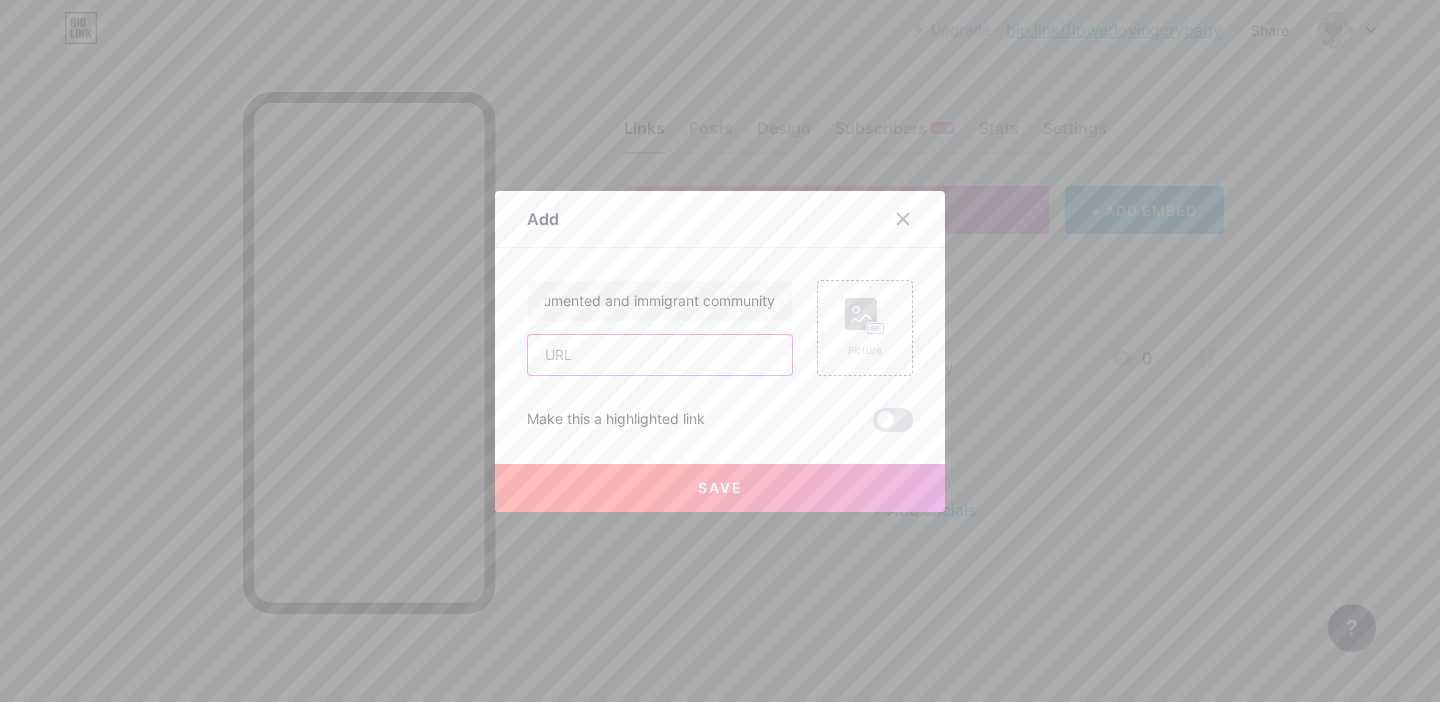scroll, scrollTop: 0, scrollLeft: 0, axis: both 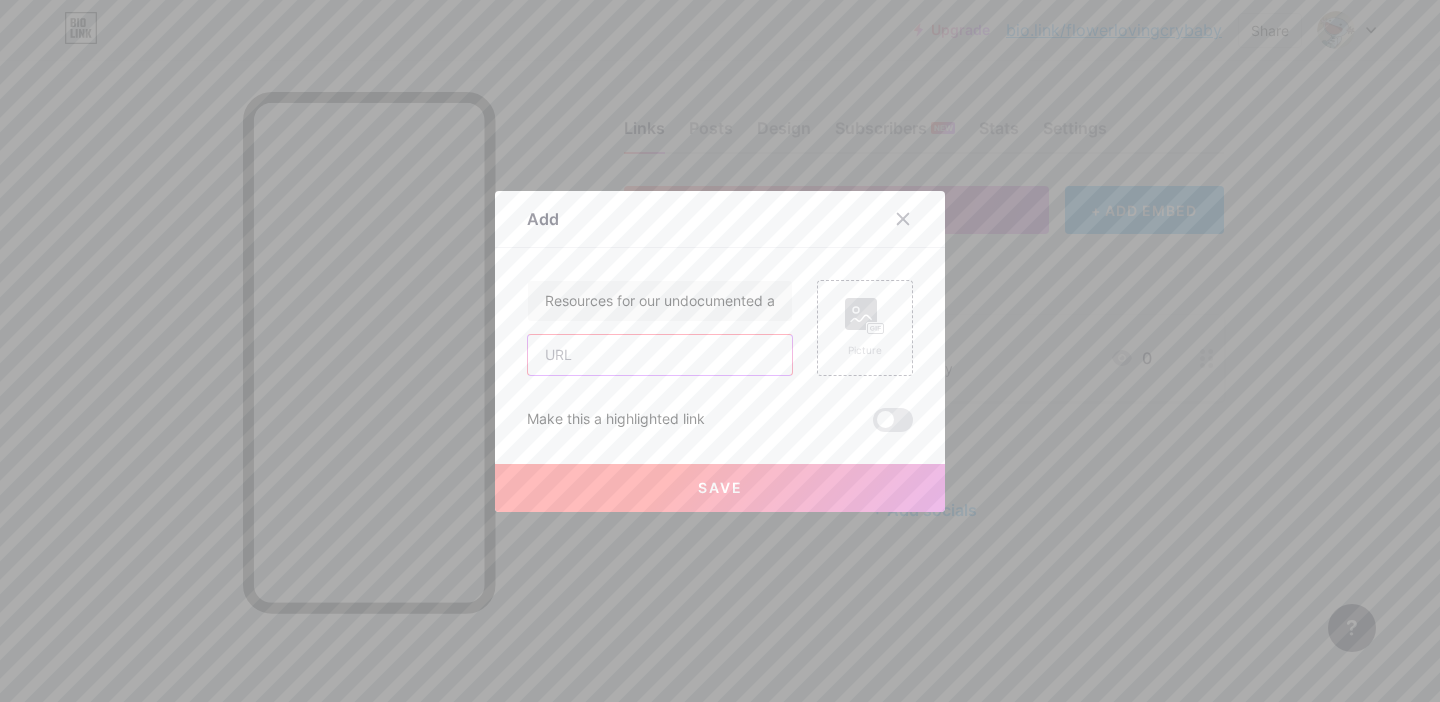 paste on "https://cryptpad.fr/sheet/#/2/sheet/view/B0oxQivUdN09f3K0t4Xbx+N+CtESUMs6XqLs+p5hyPg/" 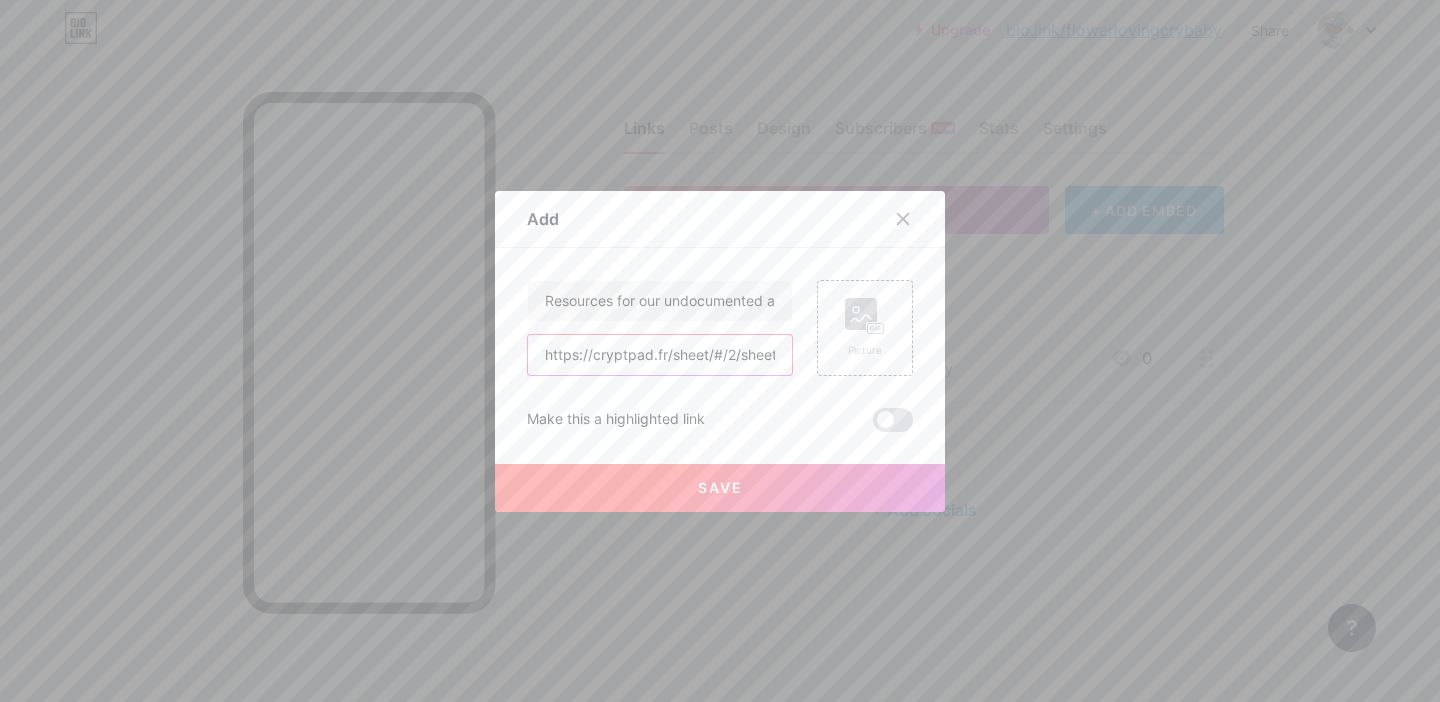 scroll, scrollTop: 0, scrollLeft: 413, axis: horizontal 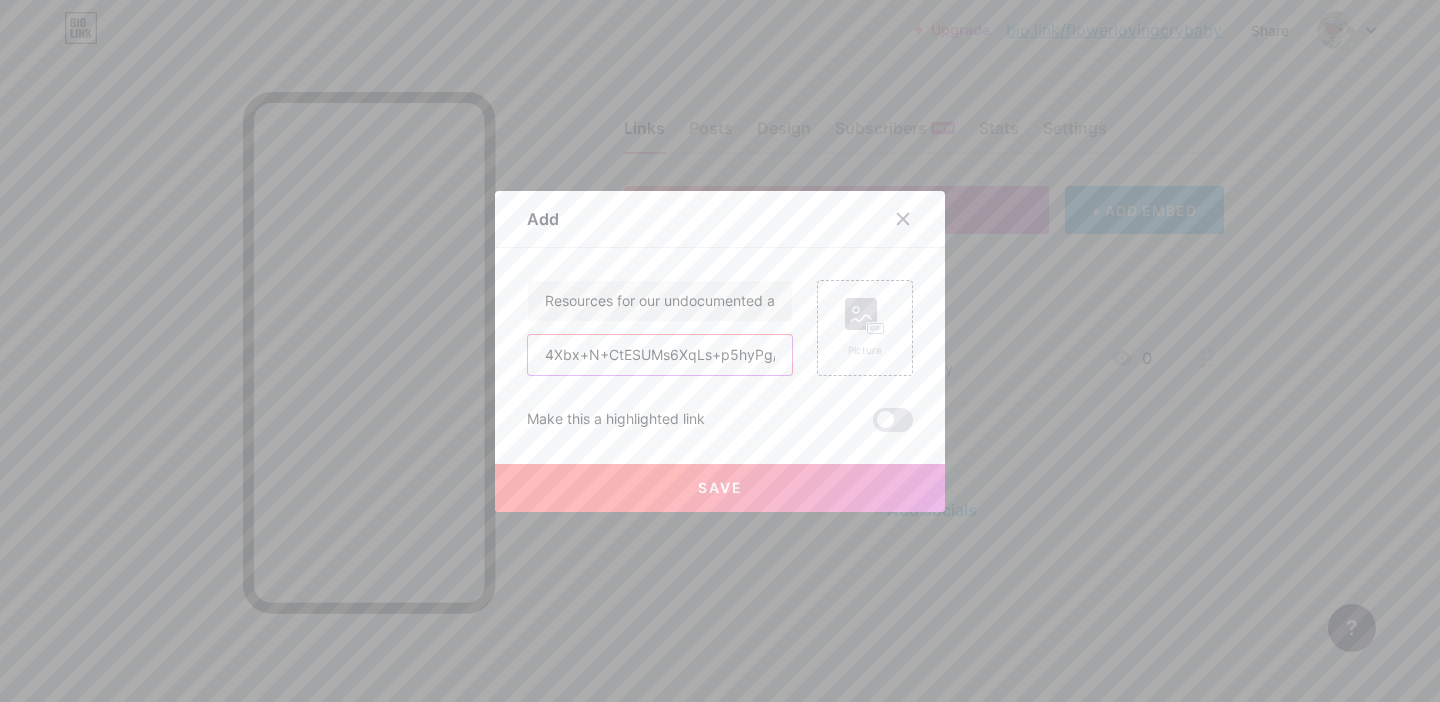 type on "https://cryptpad.fr/sheet/#/2/sheet/view/B0oxQivUdN09f3K0t4Xbx+N+CtESUMs6XqLs+p5hyPg/" 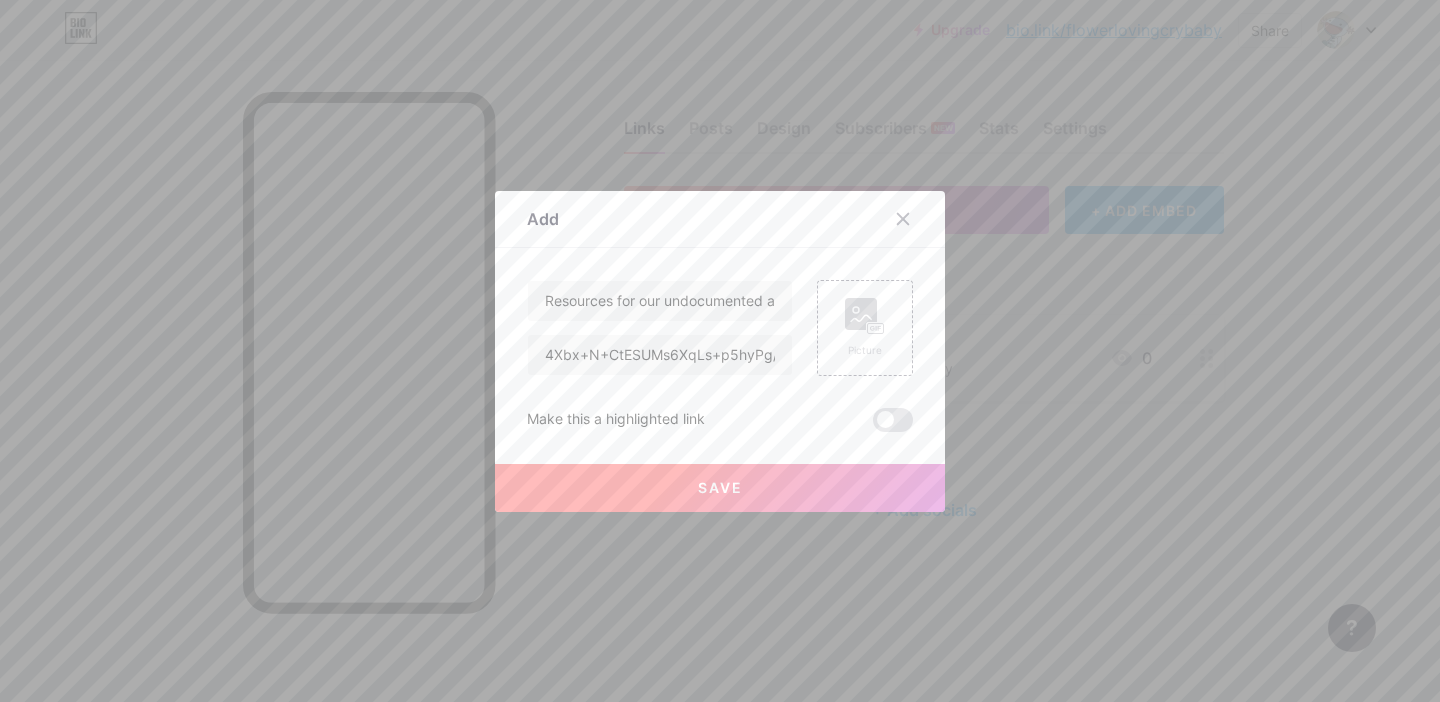 click on "Save" at bounding box center [720, 488] 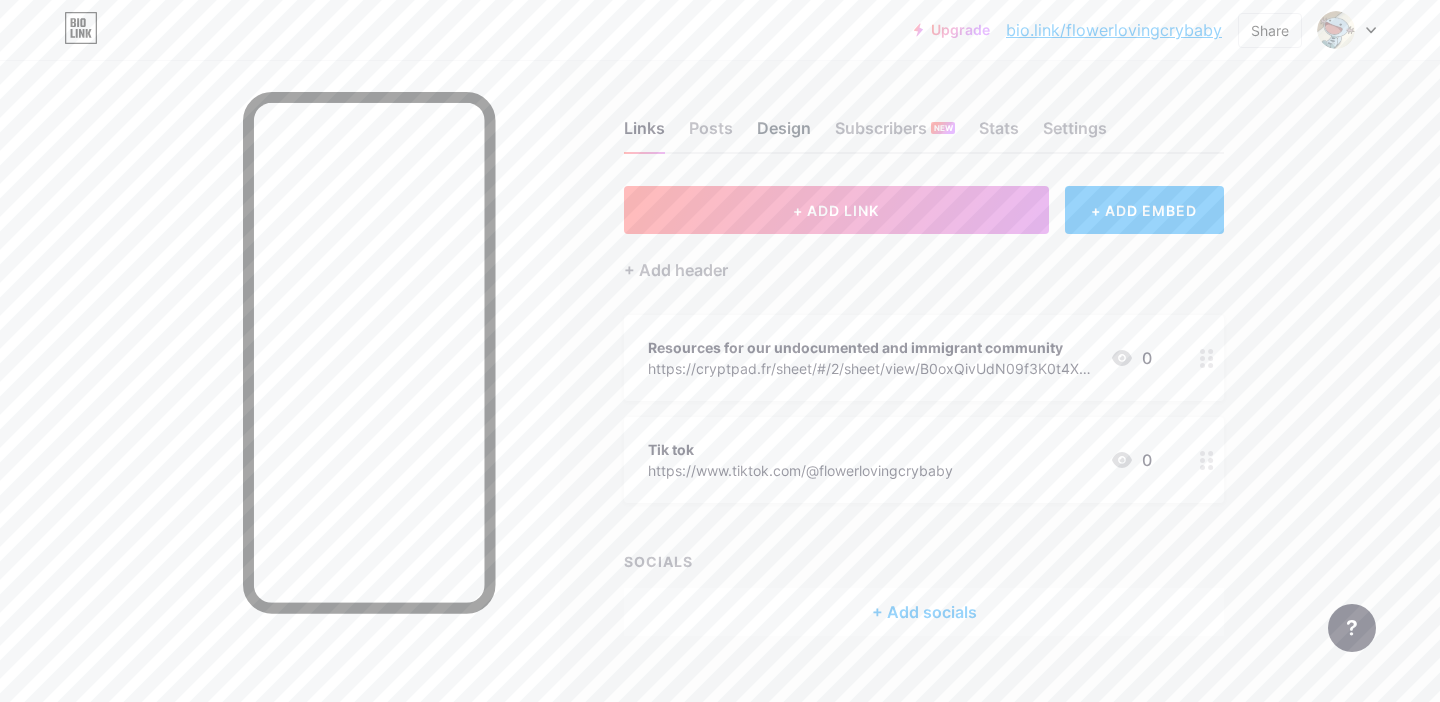 click on "Design" at bounding box center (784, 134) 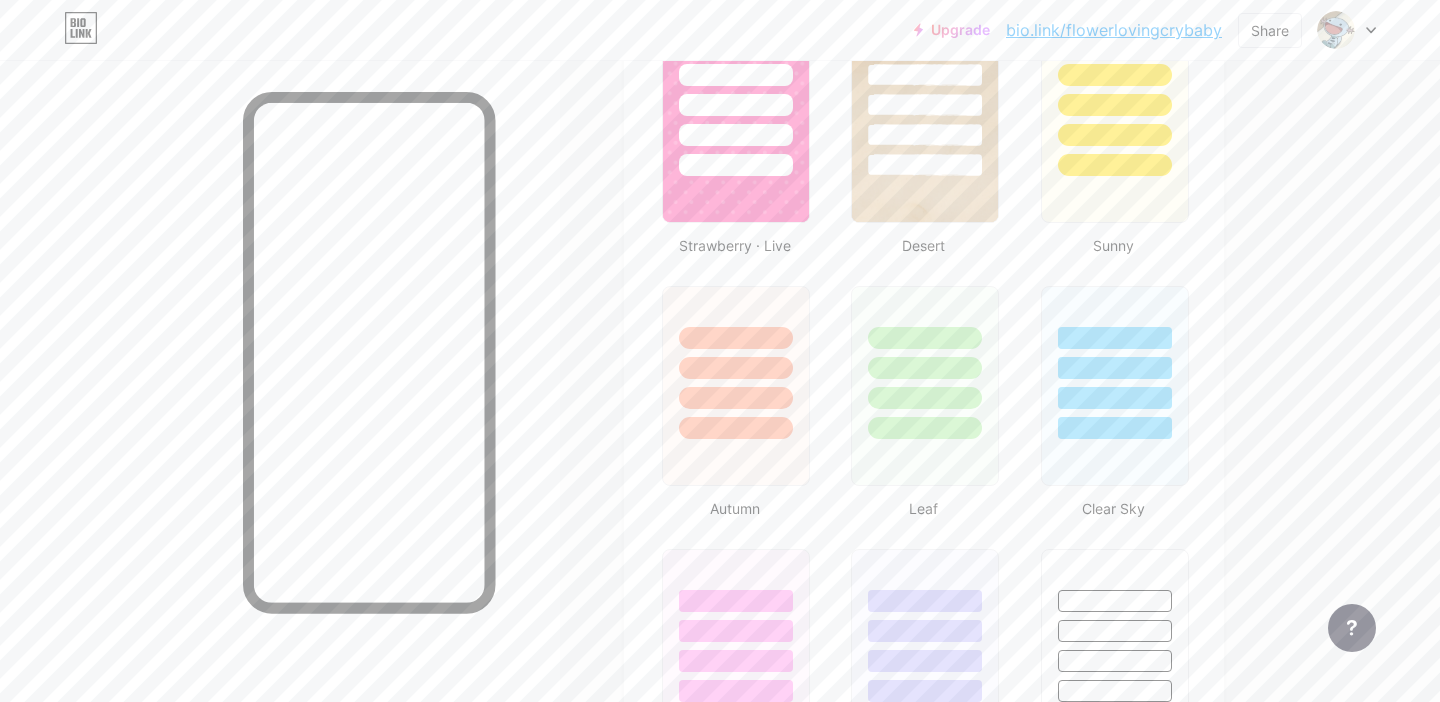 scroll, scrollTop: 1867, scrollLeft: 0, axis: vertical 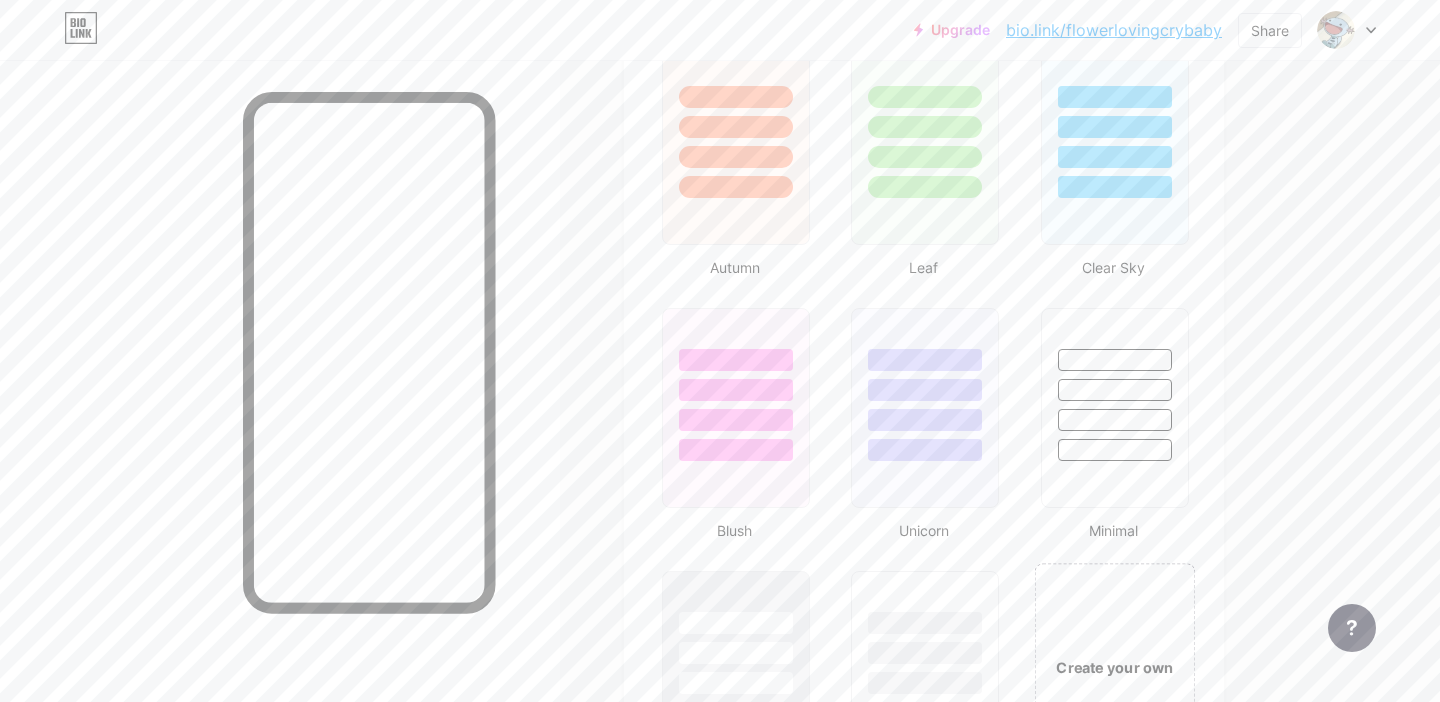 click on "Create your own" at bounding box center [1114, 666] 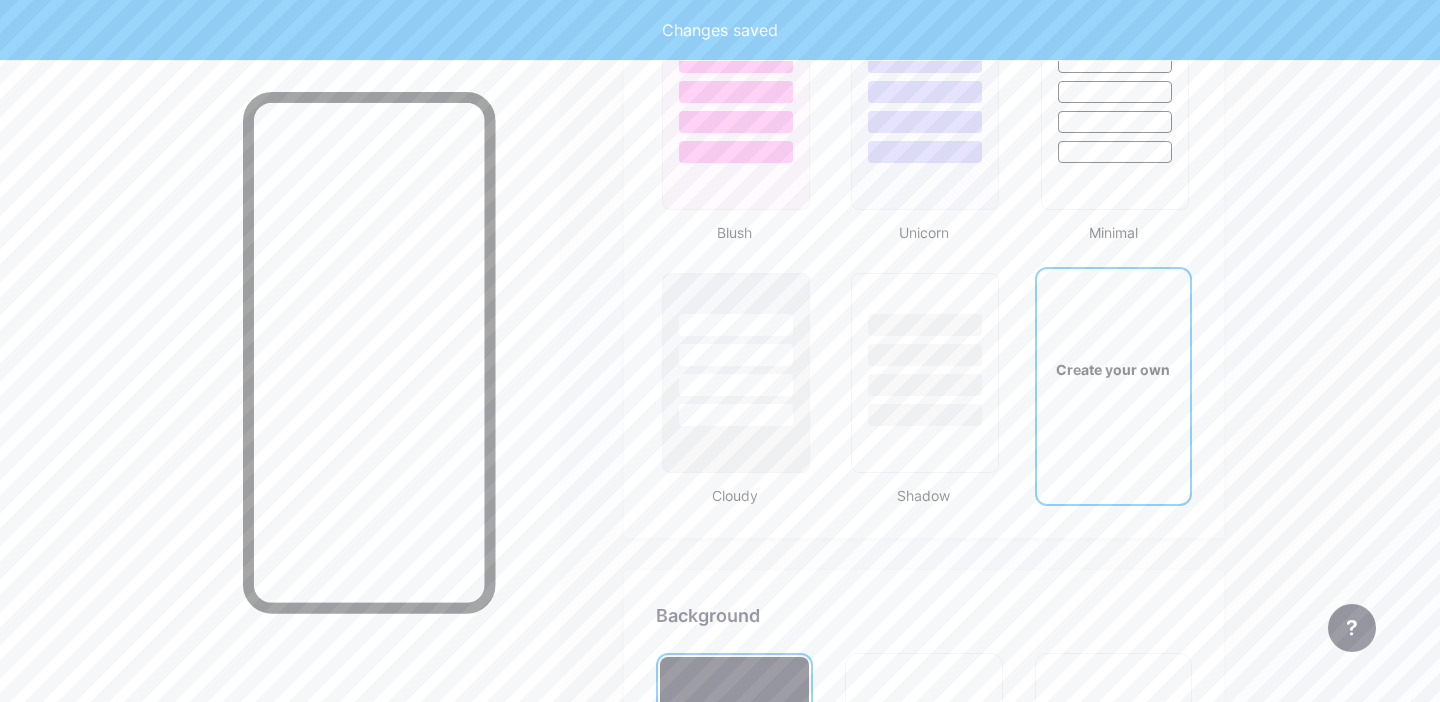 type on "#ffffff" 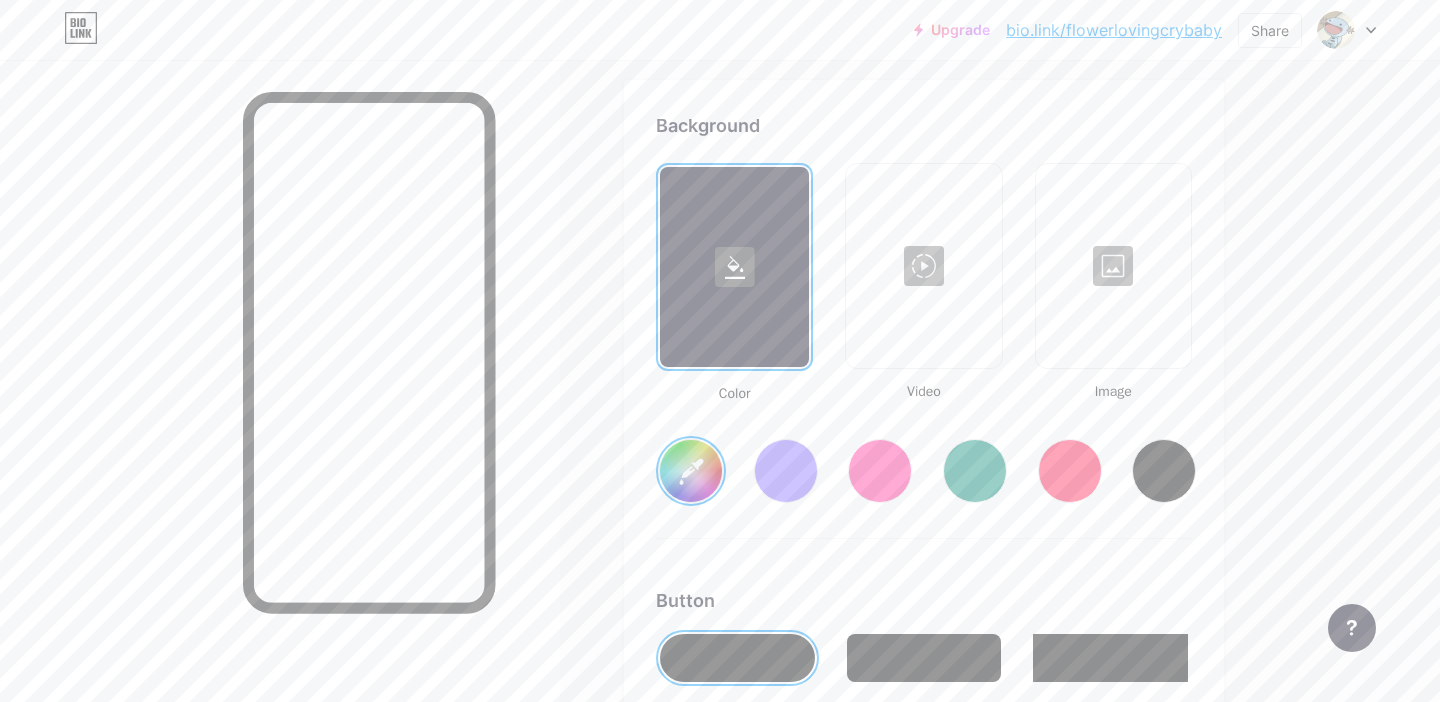 click at bounding box center (923, 266) 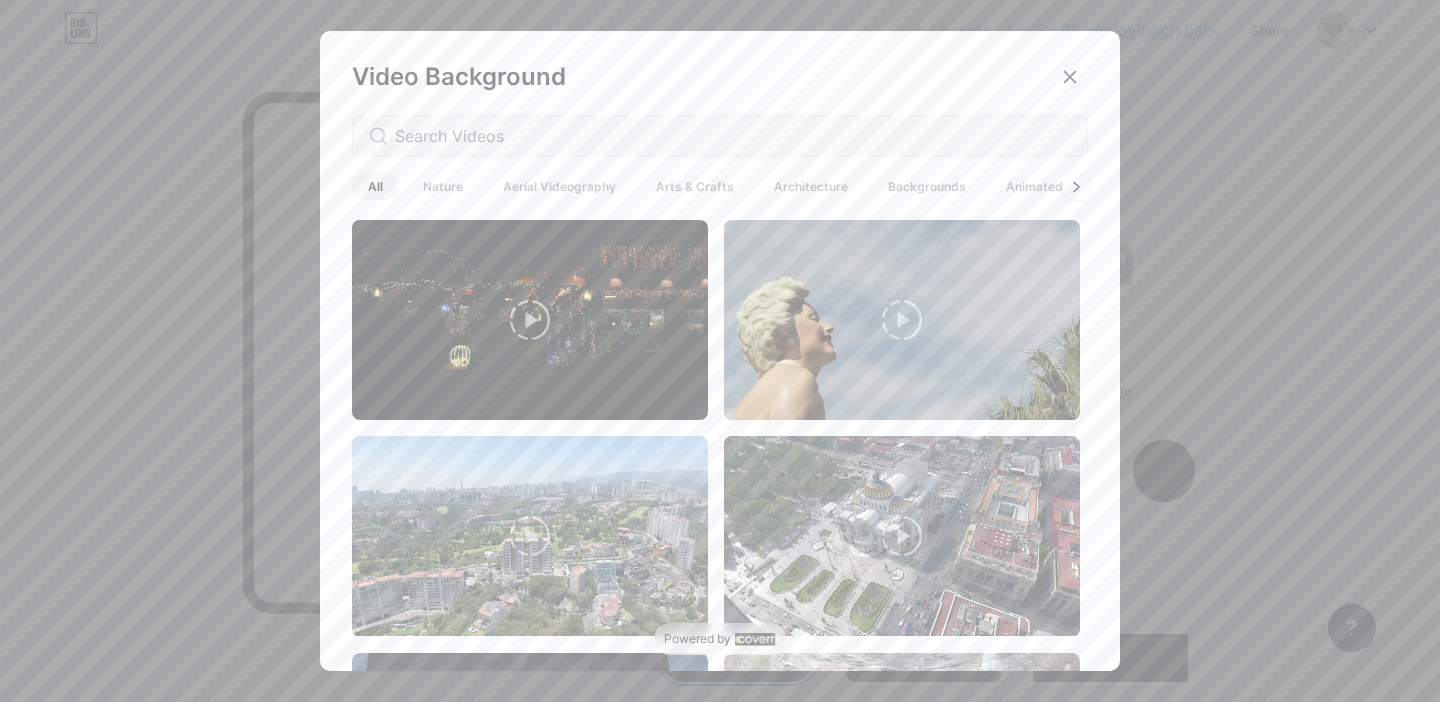 click 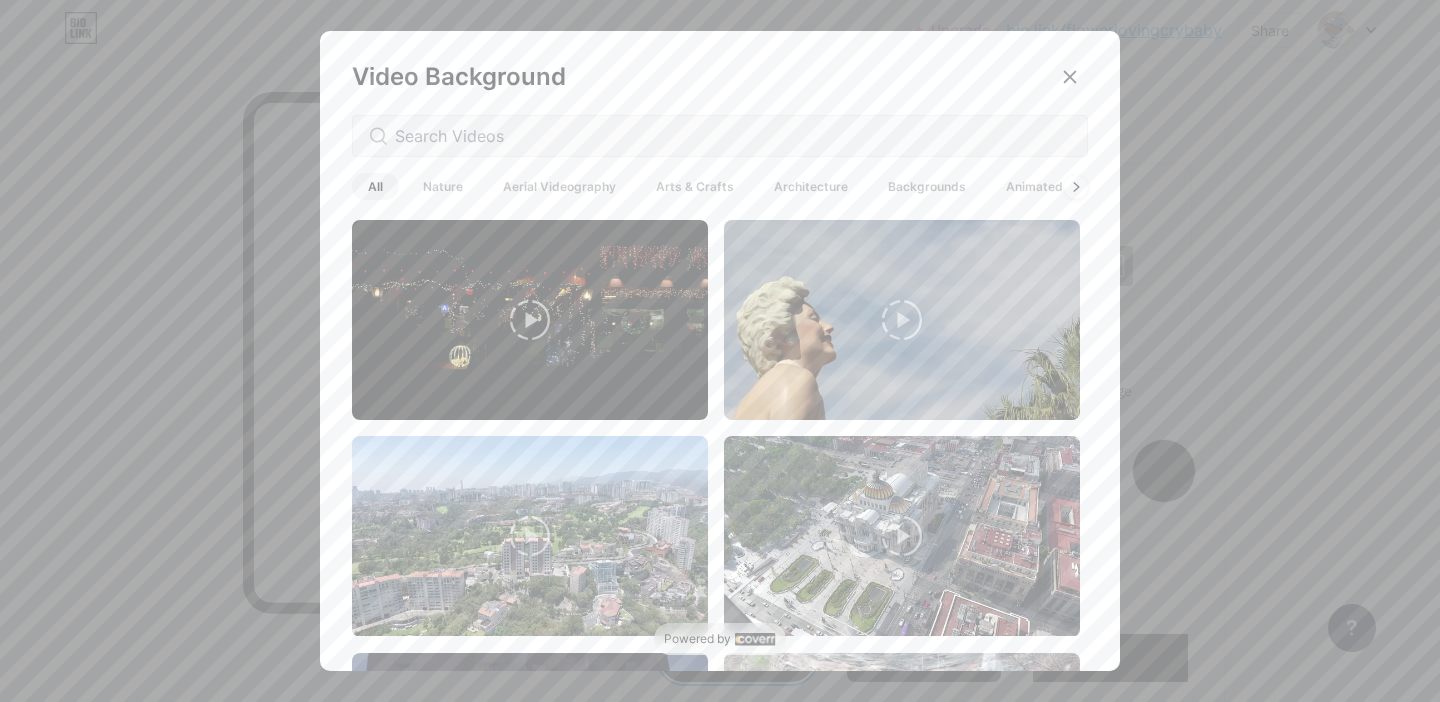 click on "Nature" at bounding box center [443, 186] 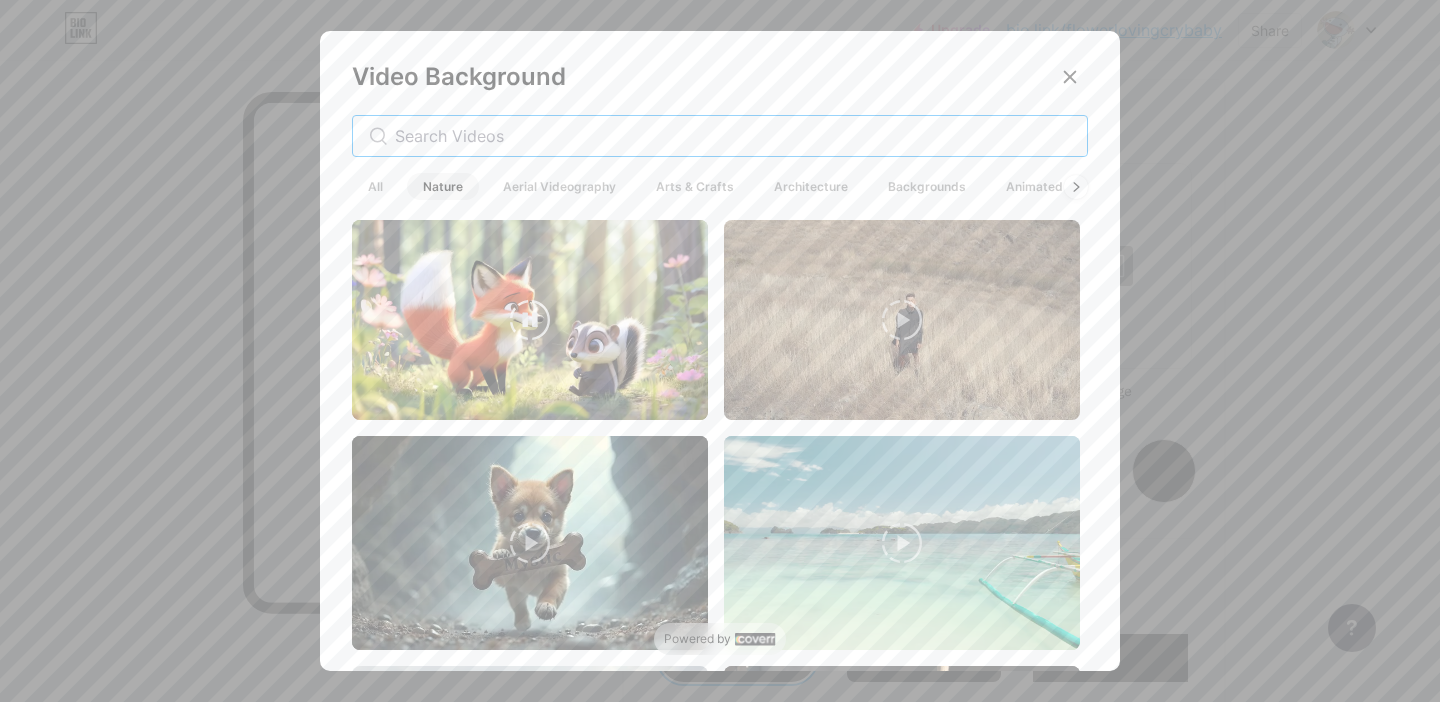 click at bounding box center (733, 136) 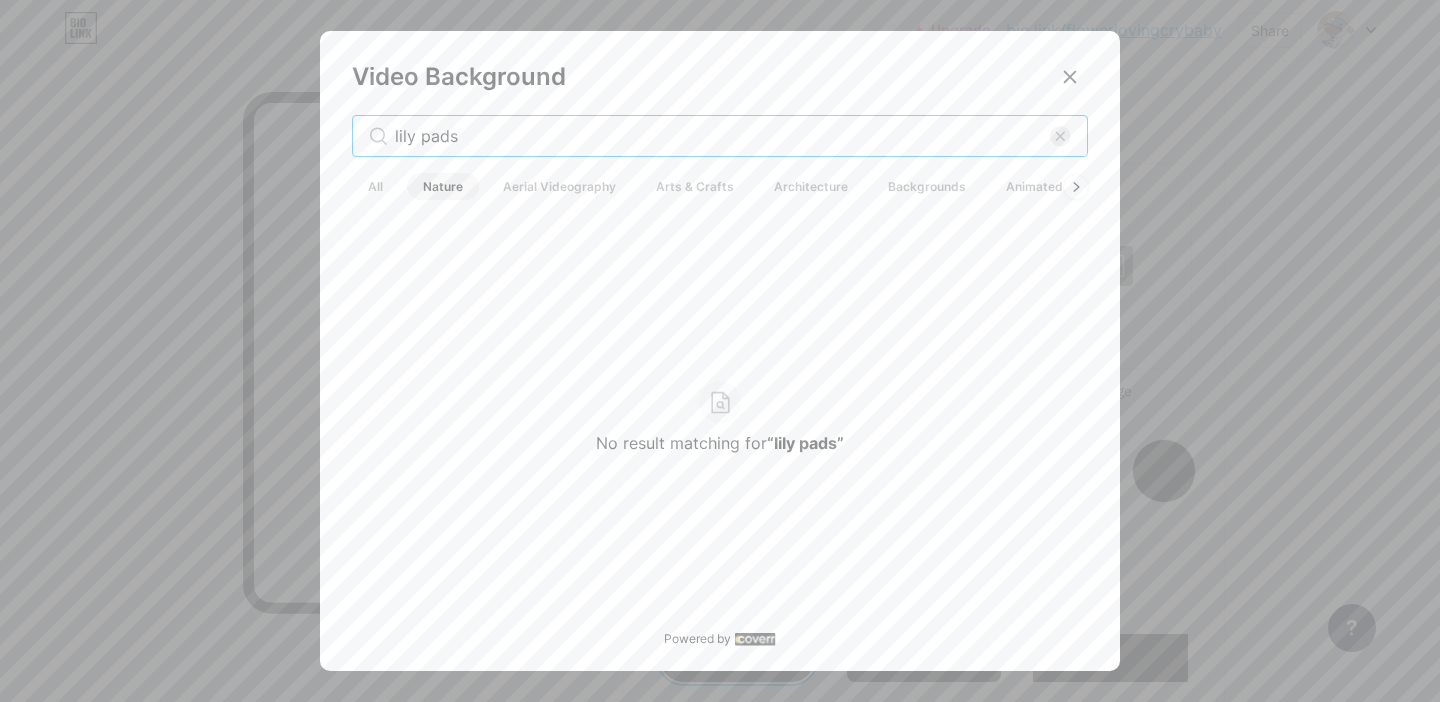 drag, startPoint x: 510, startPoint y: 138, endPoint x: 424, endPoint y: 144, distance: 86.209045 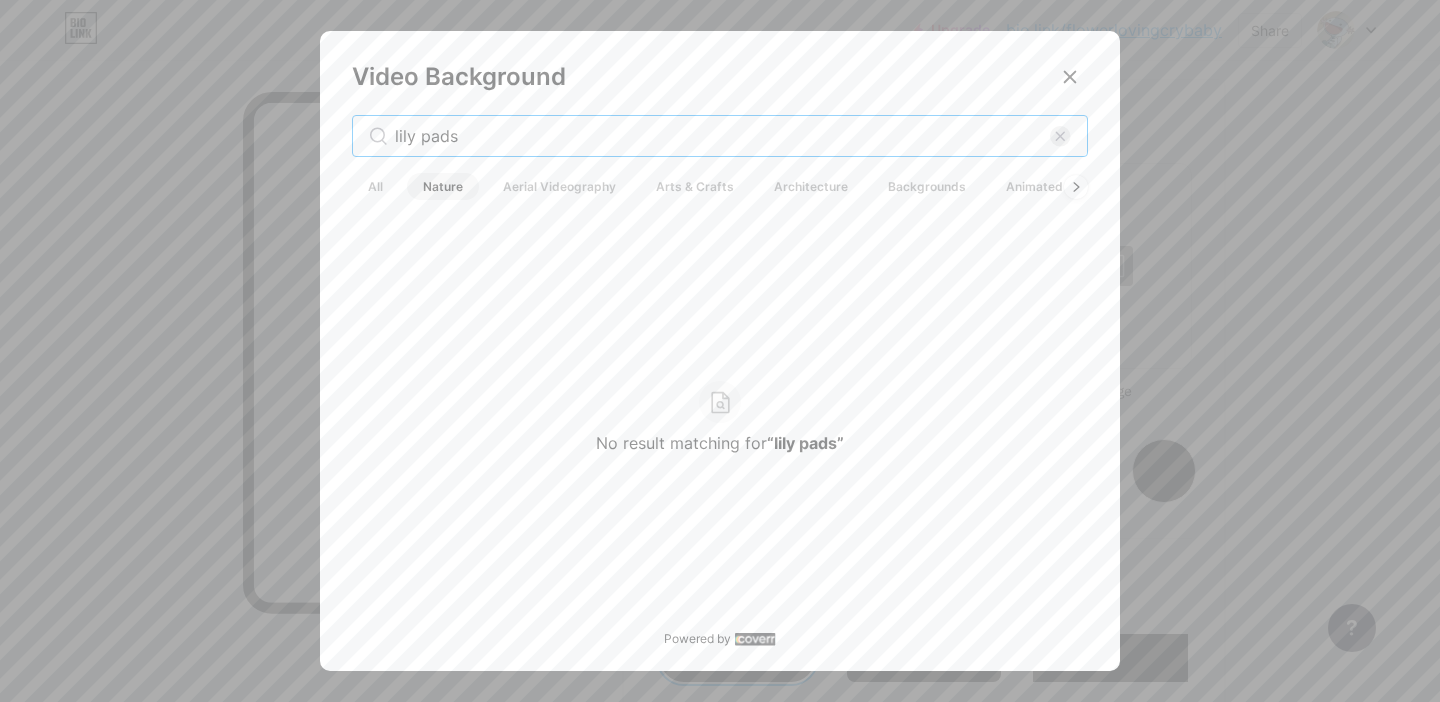 click on "lily pads" at bounding box center [722, 136] 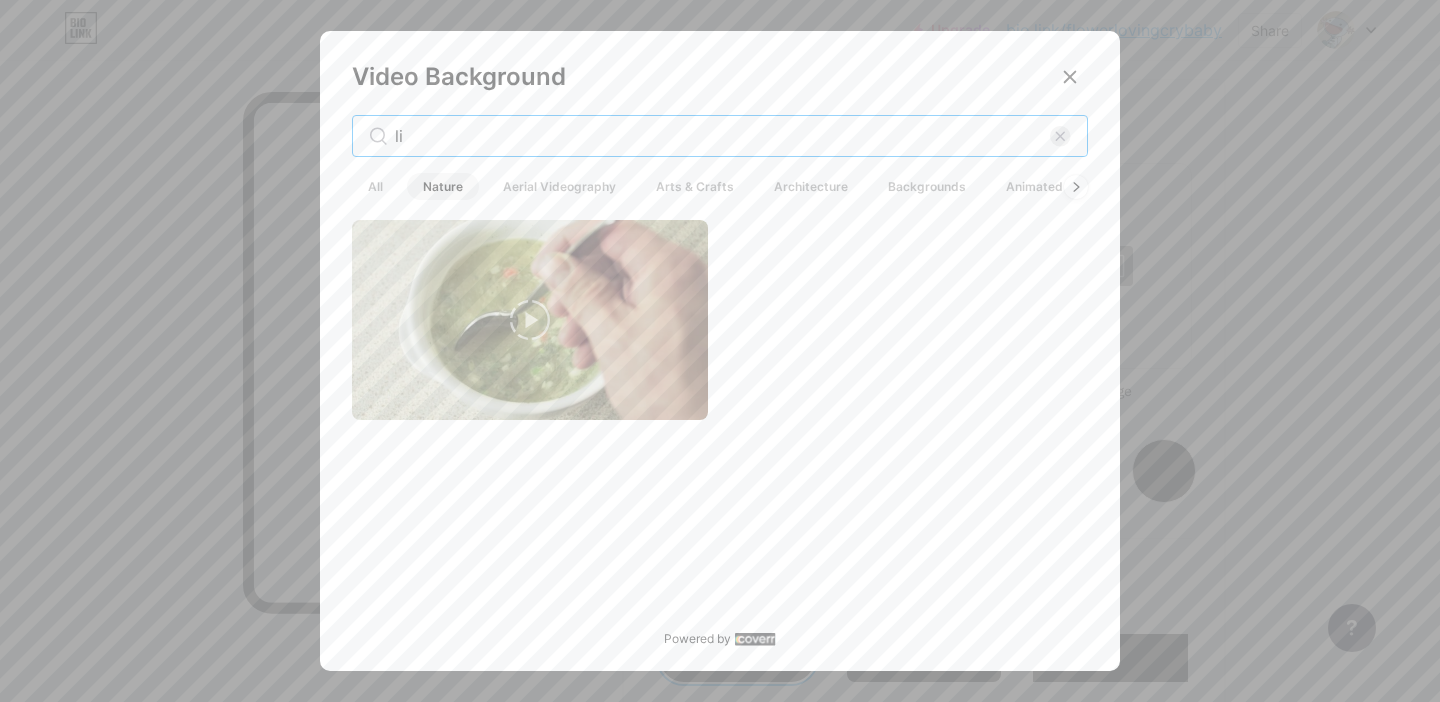 type on "l" 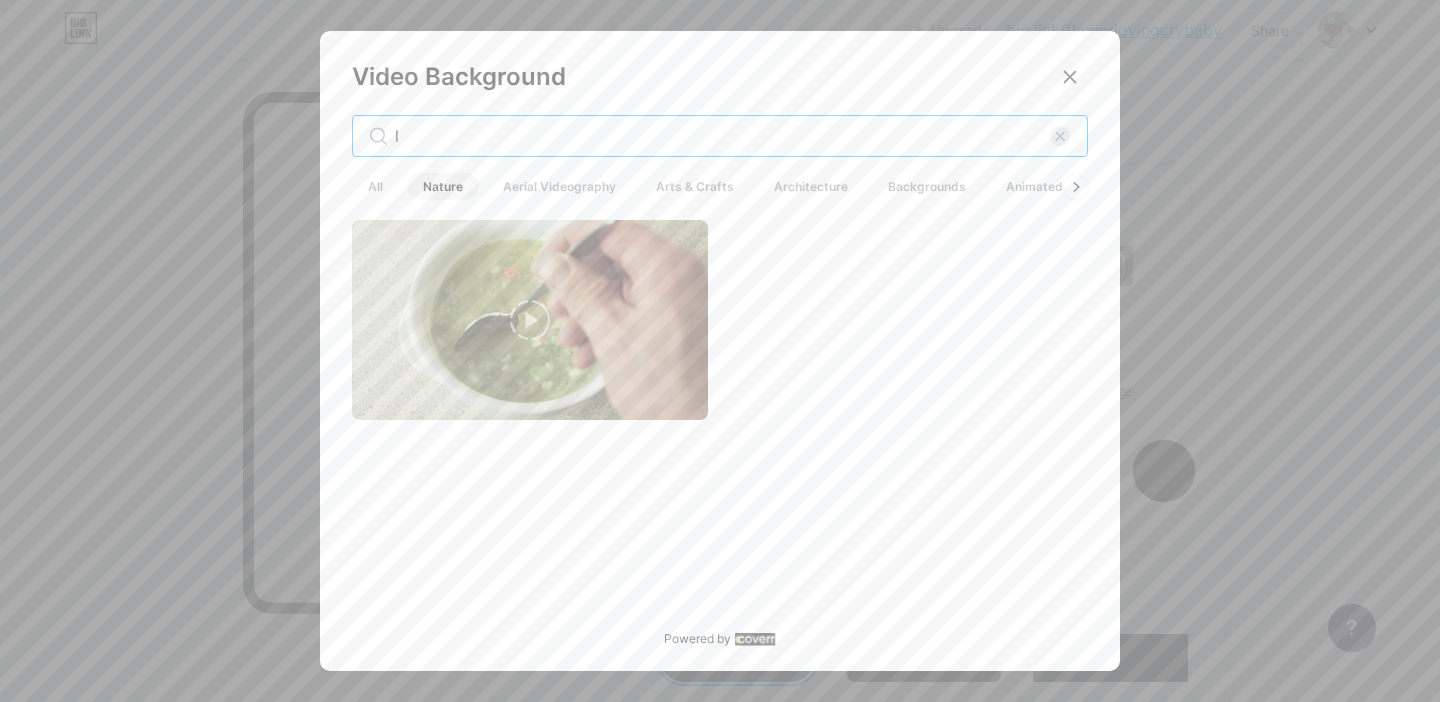 type 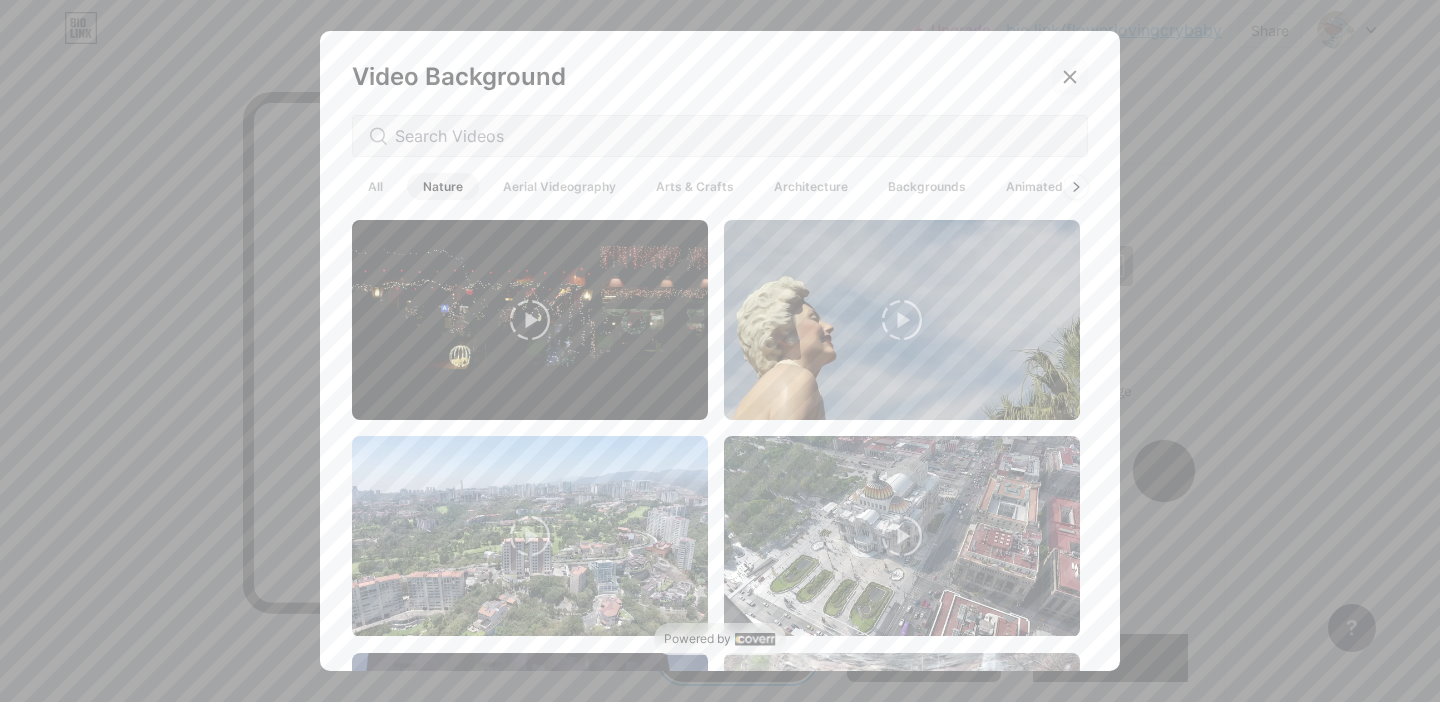 click at bounding box center (1070, 77) 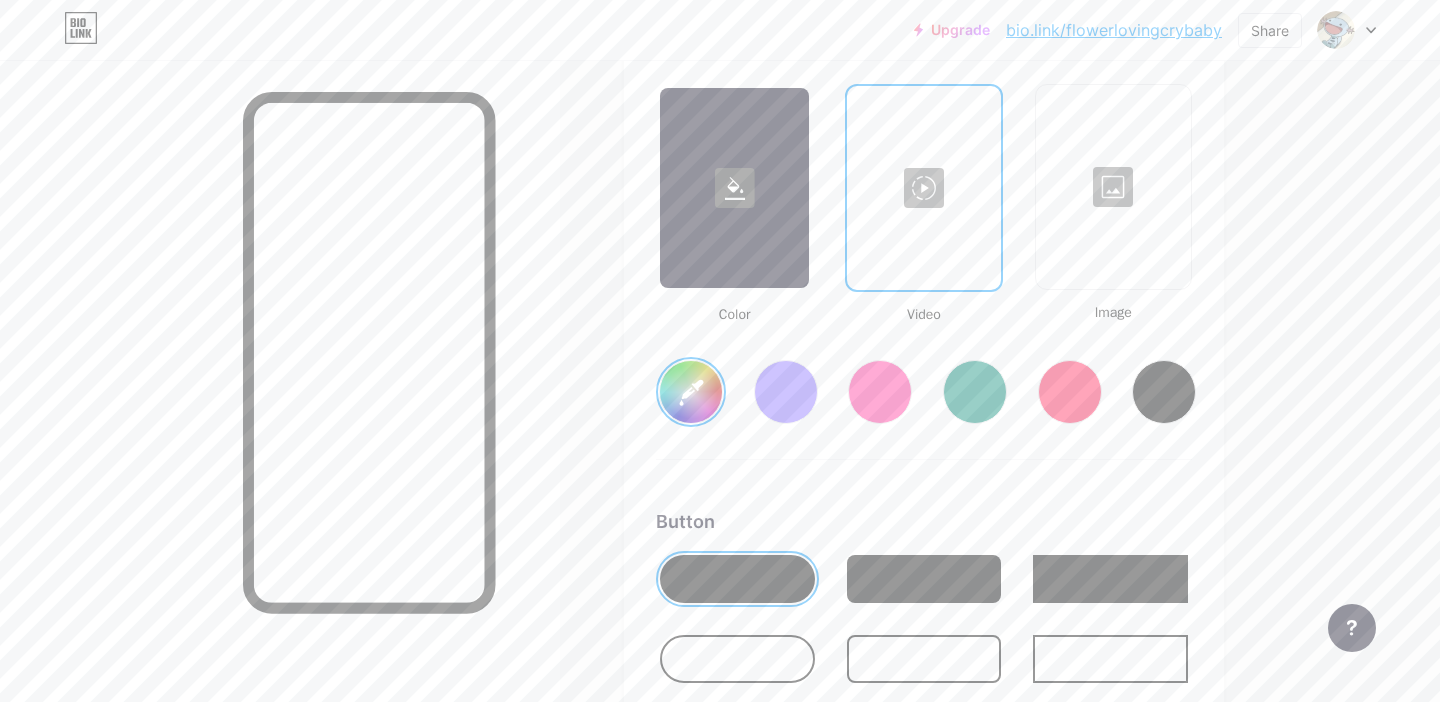 scroll, scrollTop: 2718, scrollLeft: 0, axis: vertical 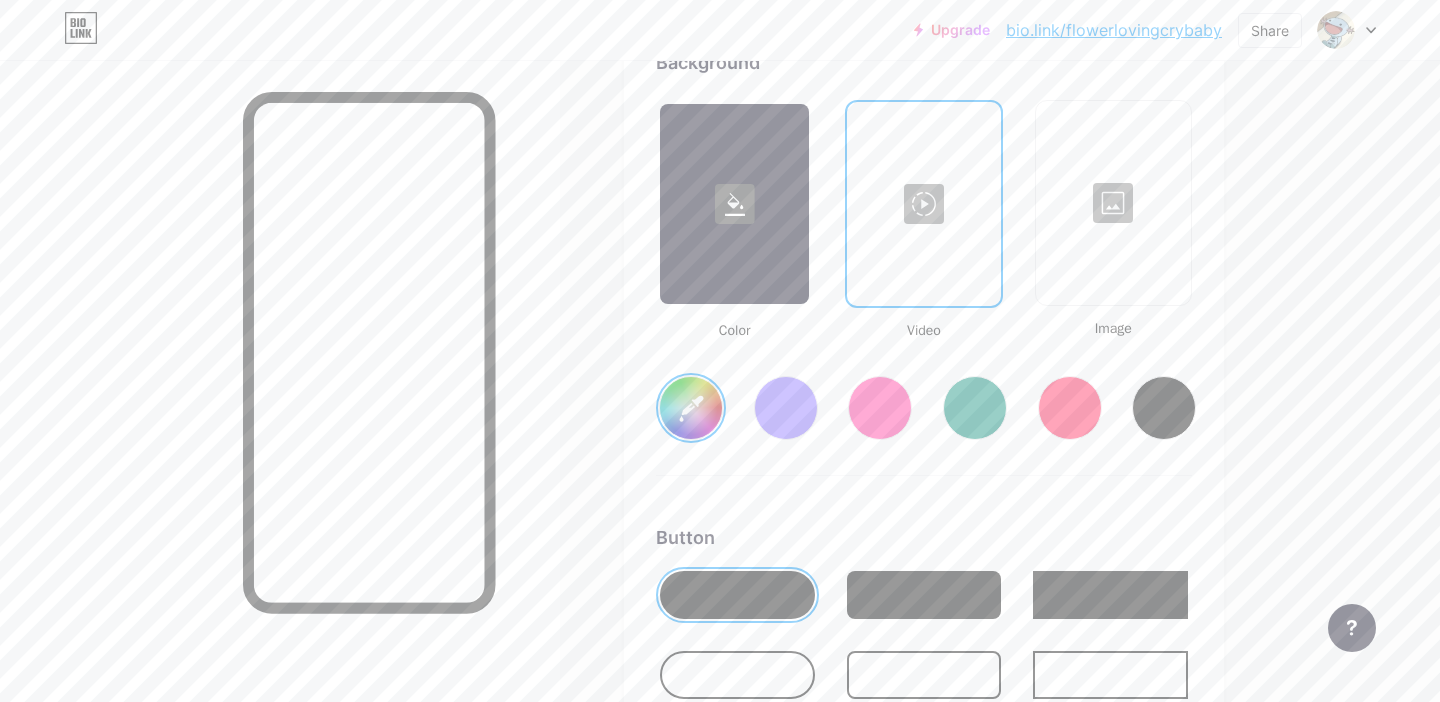 click at bounding box center (923, 204) 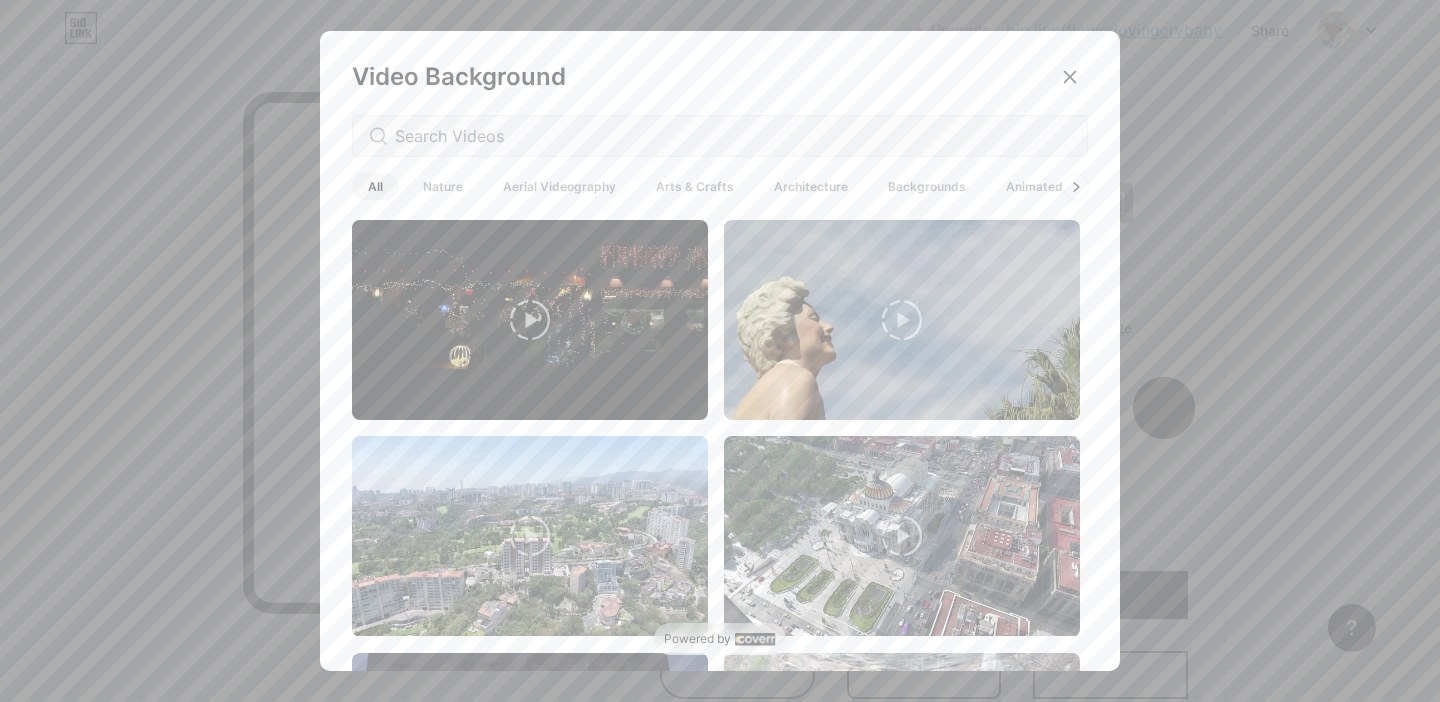 click on "Nature" at bounding box center [443, 186] 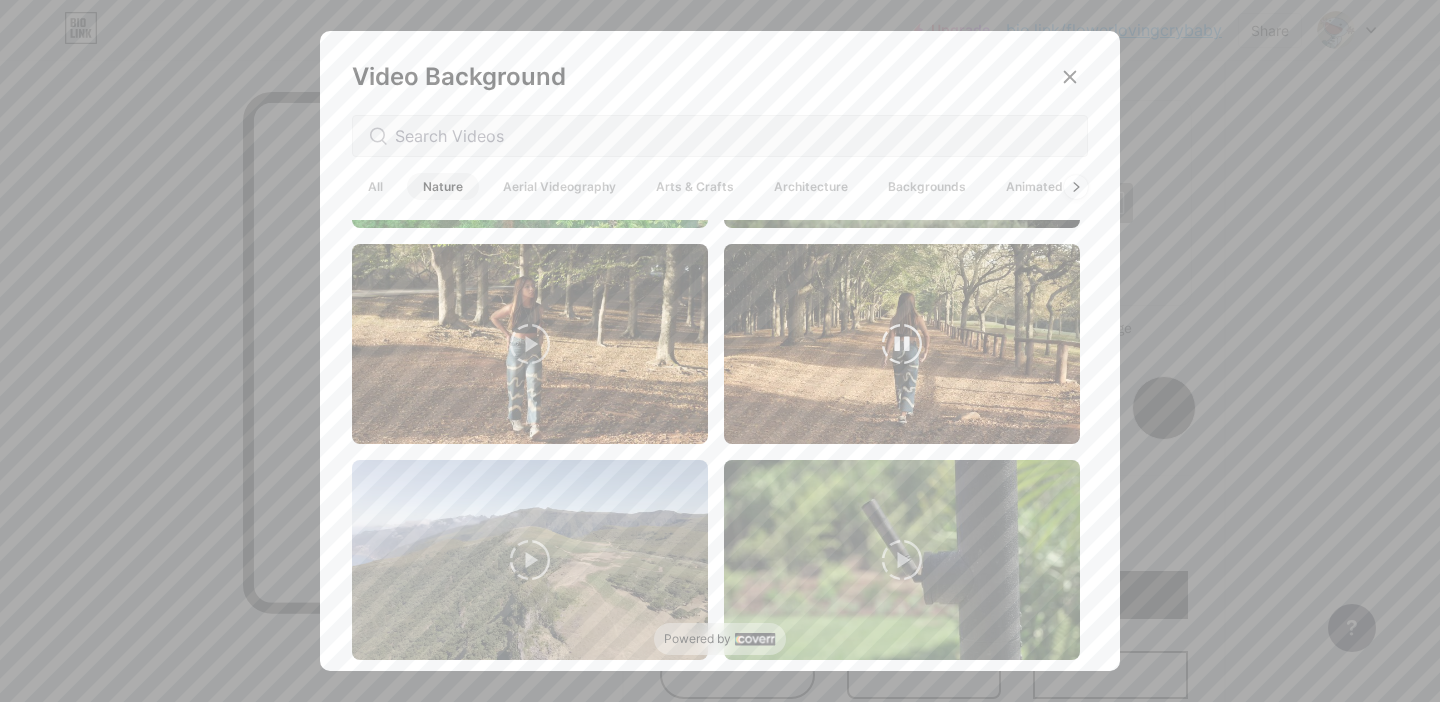 scroll, scrollTop: 4941, scrollLeft: 0, axis: vertical 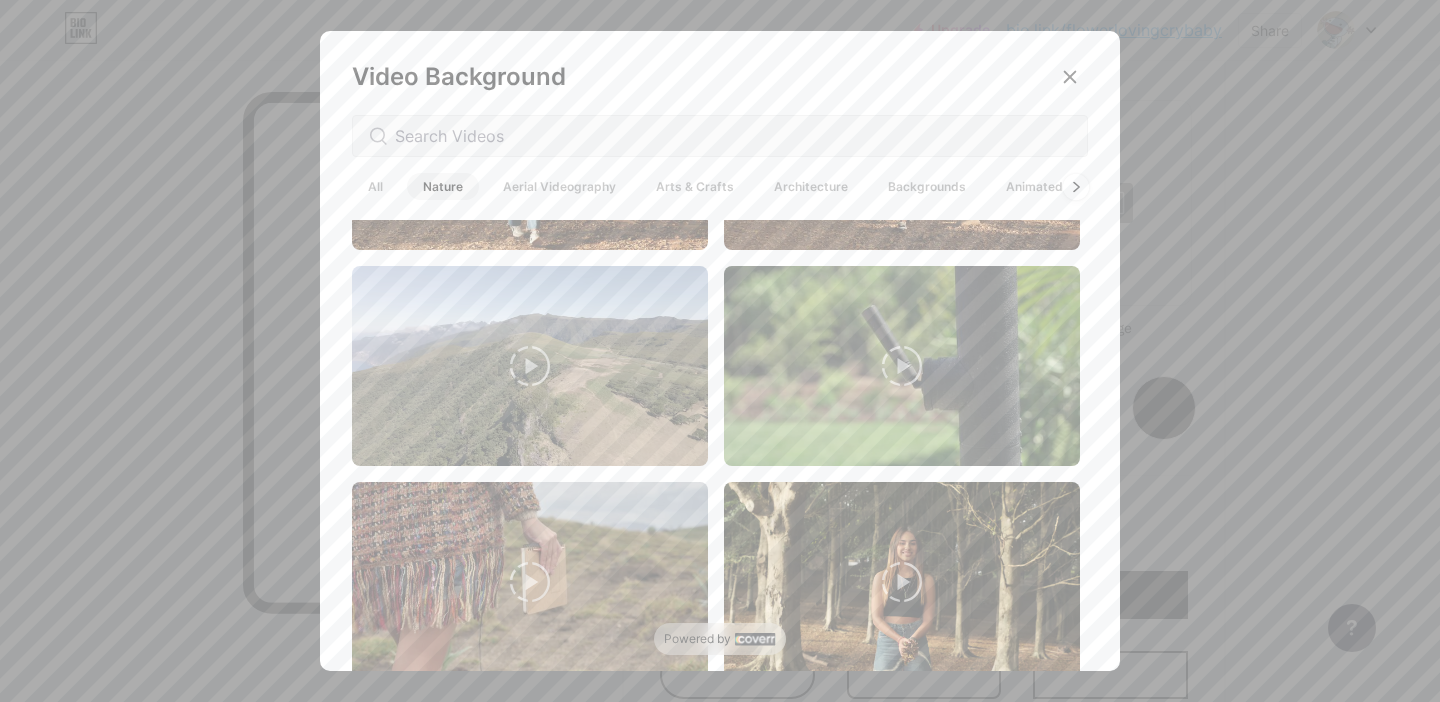 click 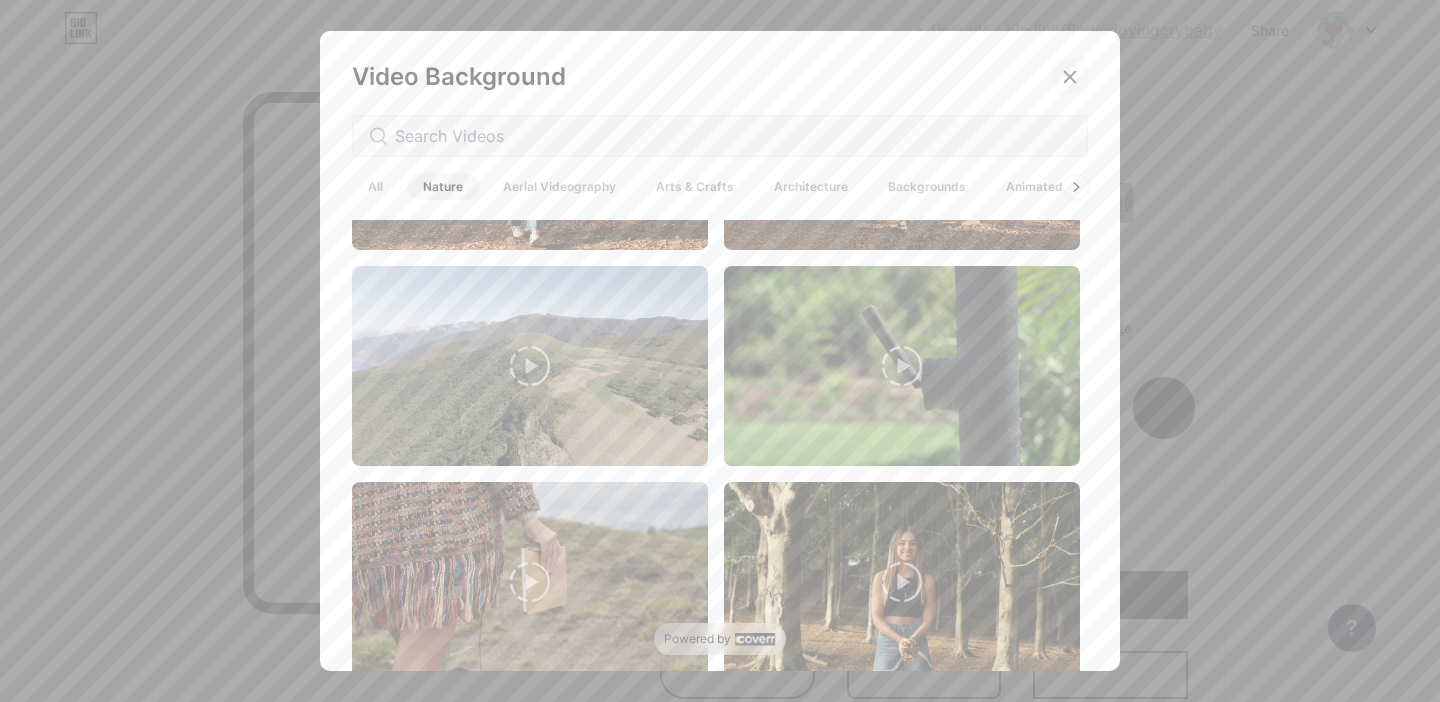 click at bounding box center [1070, 77] 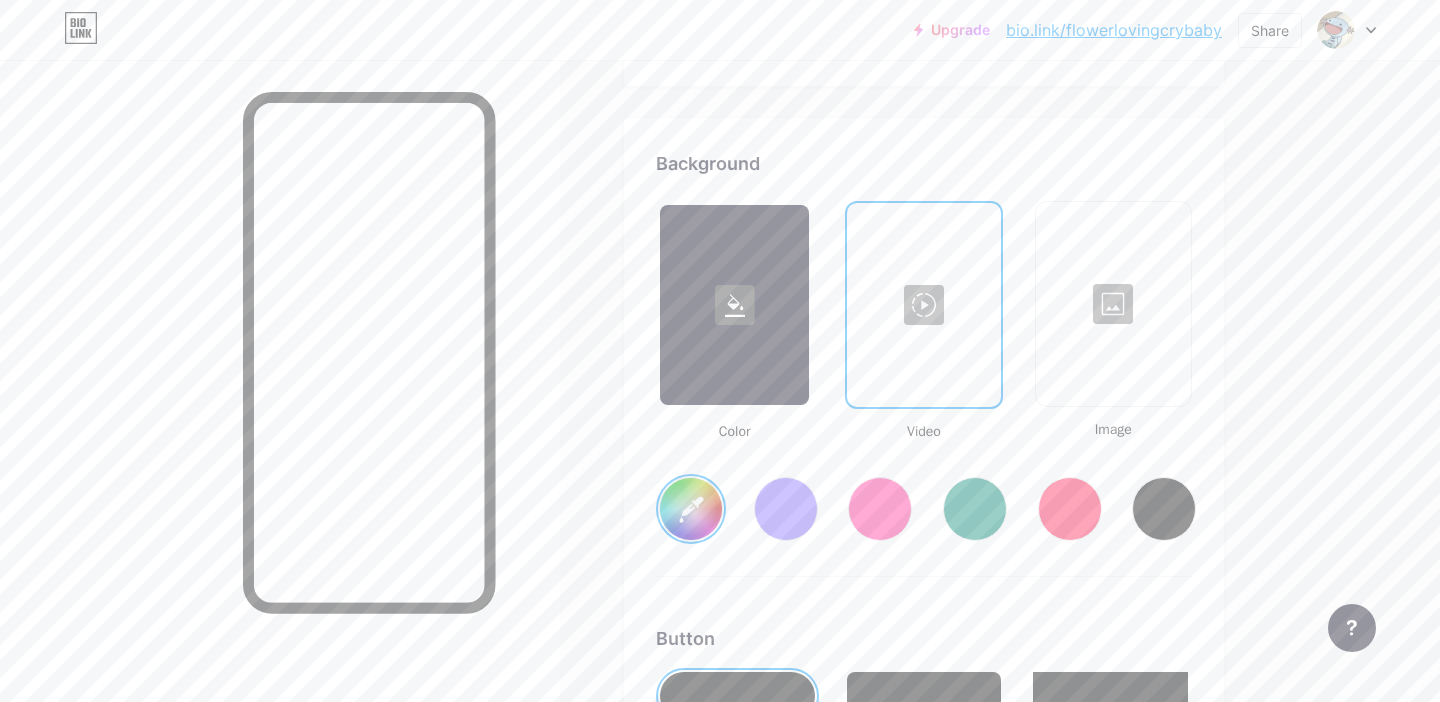scroll, scrollTop: 2613, scrollLeft: 0, axis: vertical 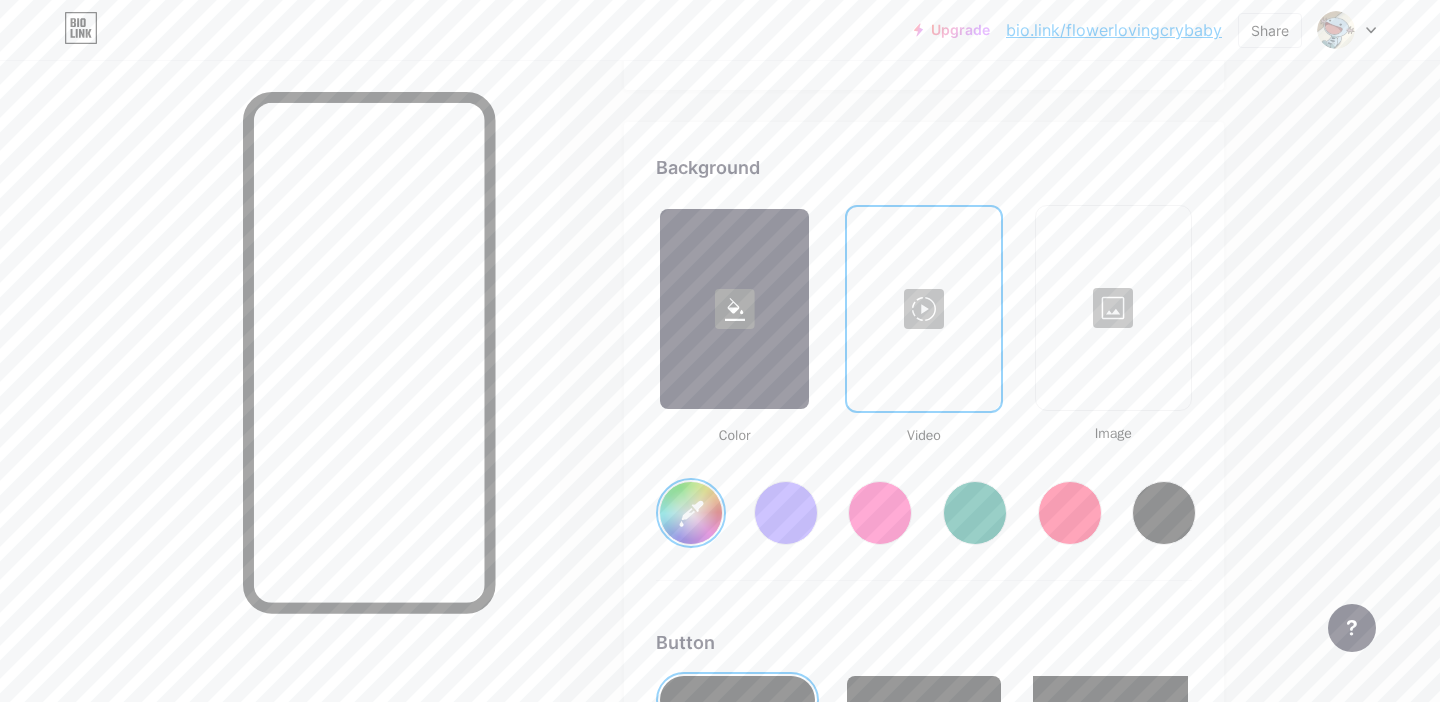 click at bounding box center [1113, 308] 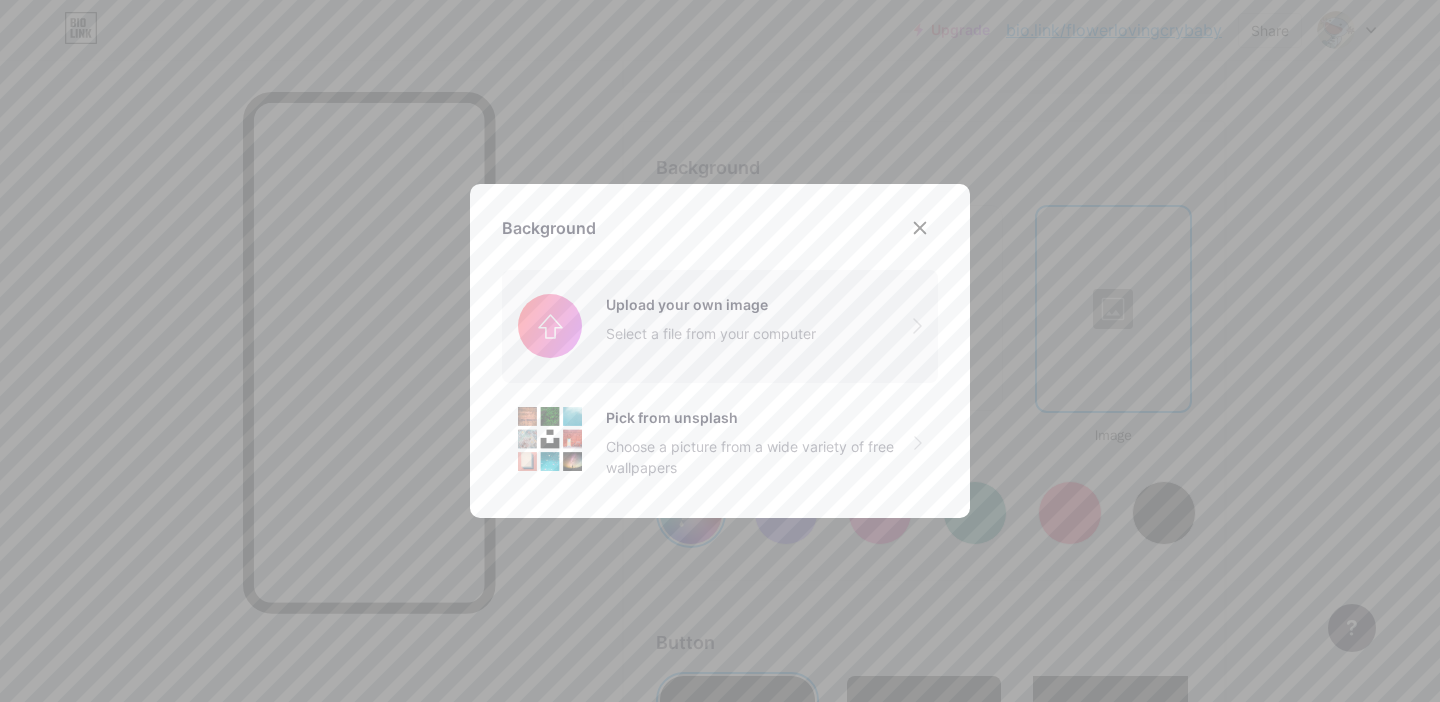 click at bounding box center (720, 326) 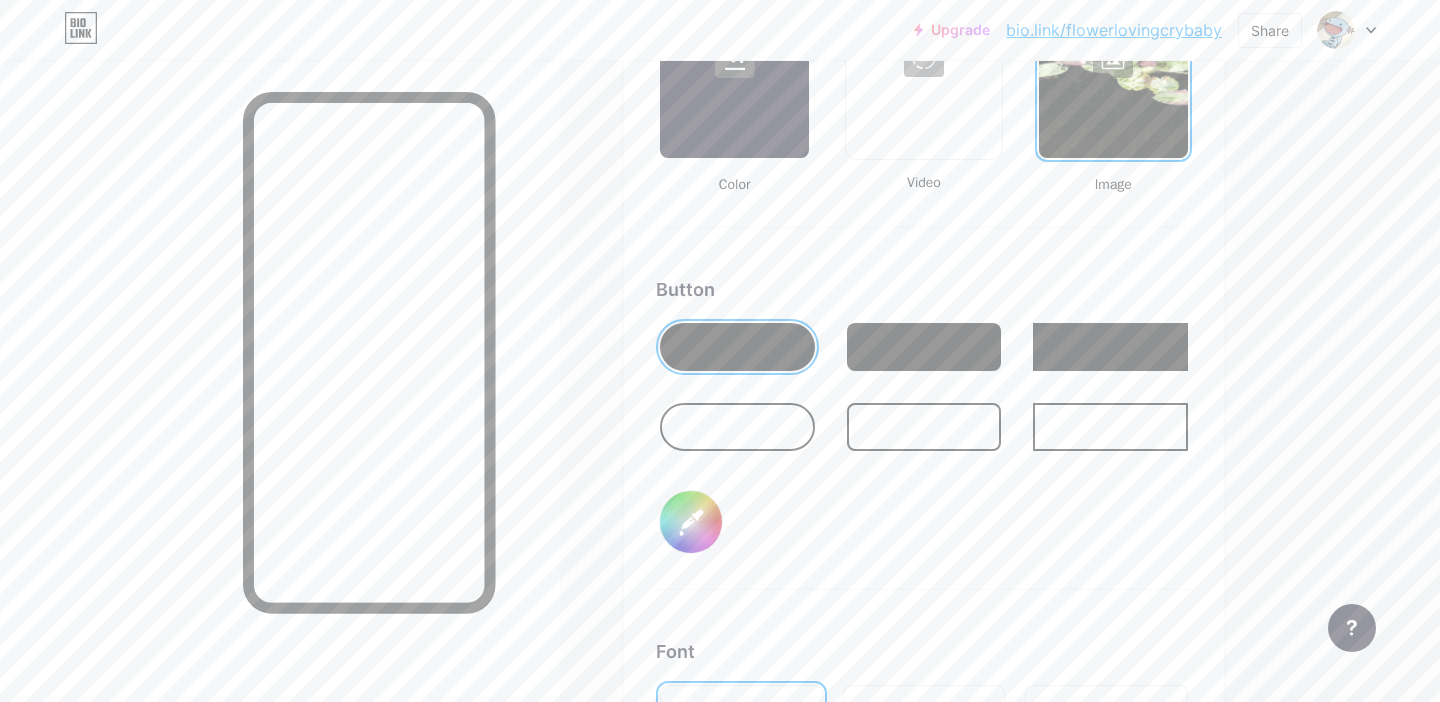 scroll, scrollTop: 2868, scrollLeft: 0, axis: vertical 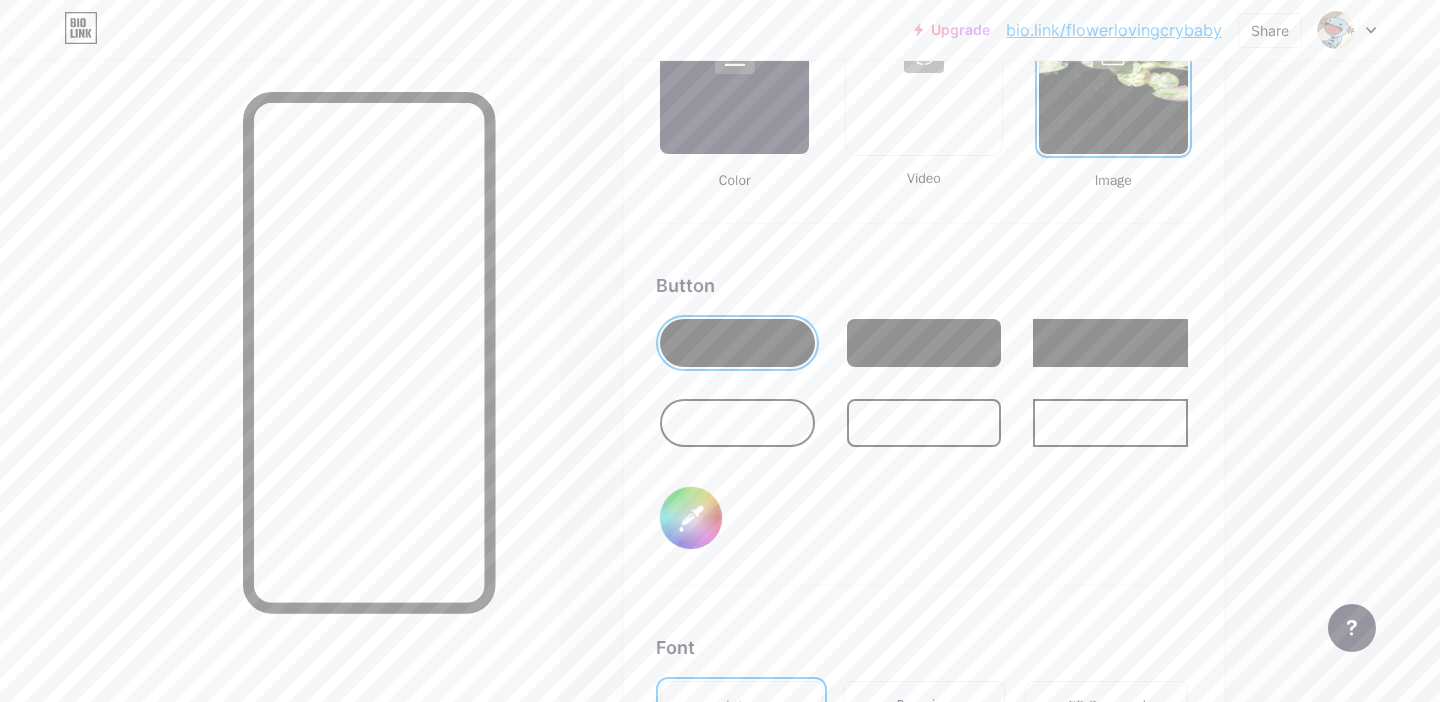 click at bounding box center [737, 423] 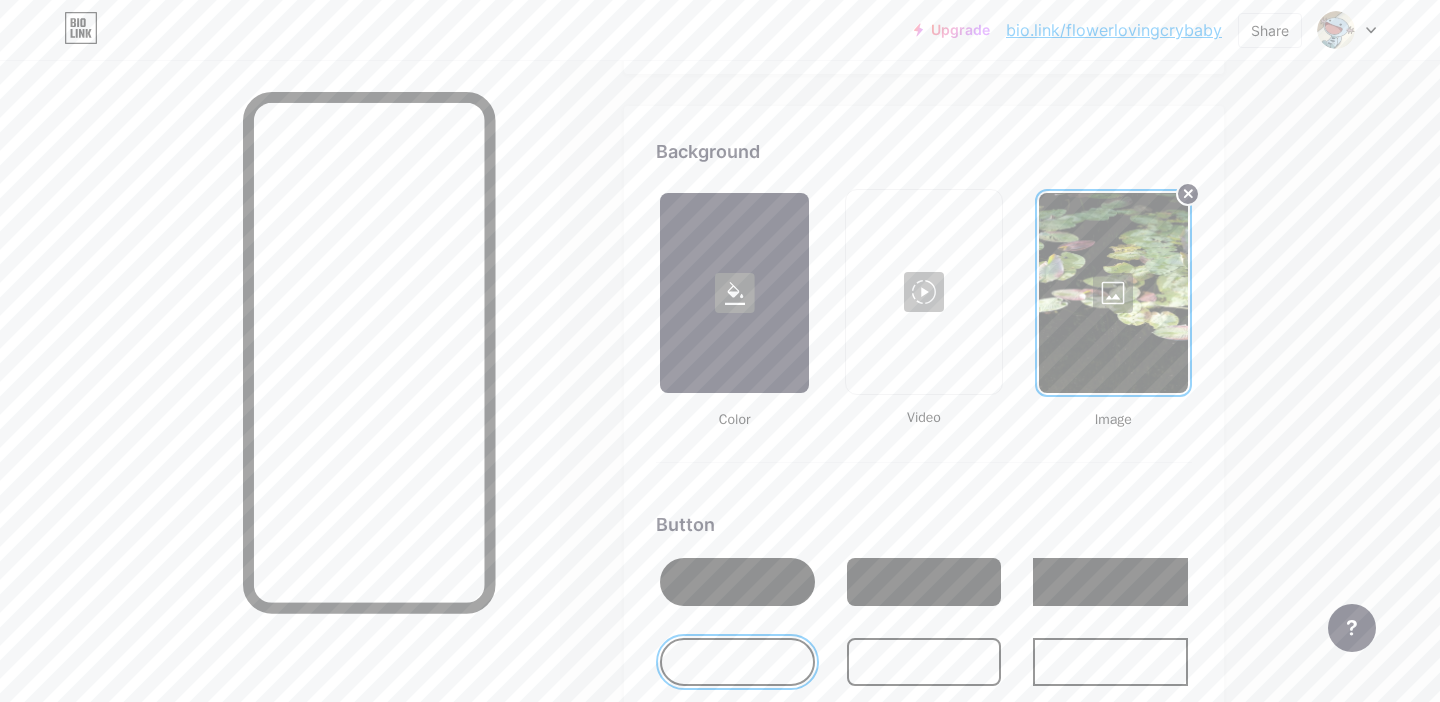 scroll, scrollTop: 2608, scrollLeft: 0, axis: vertical 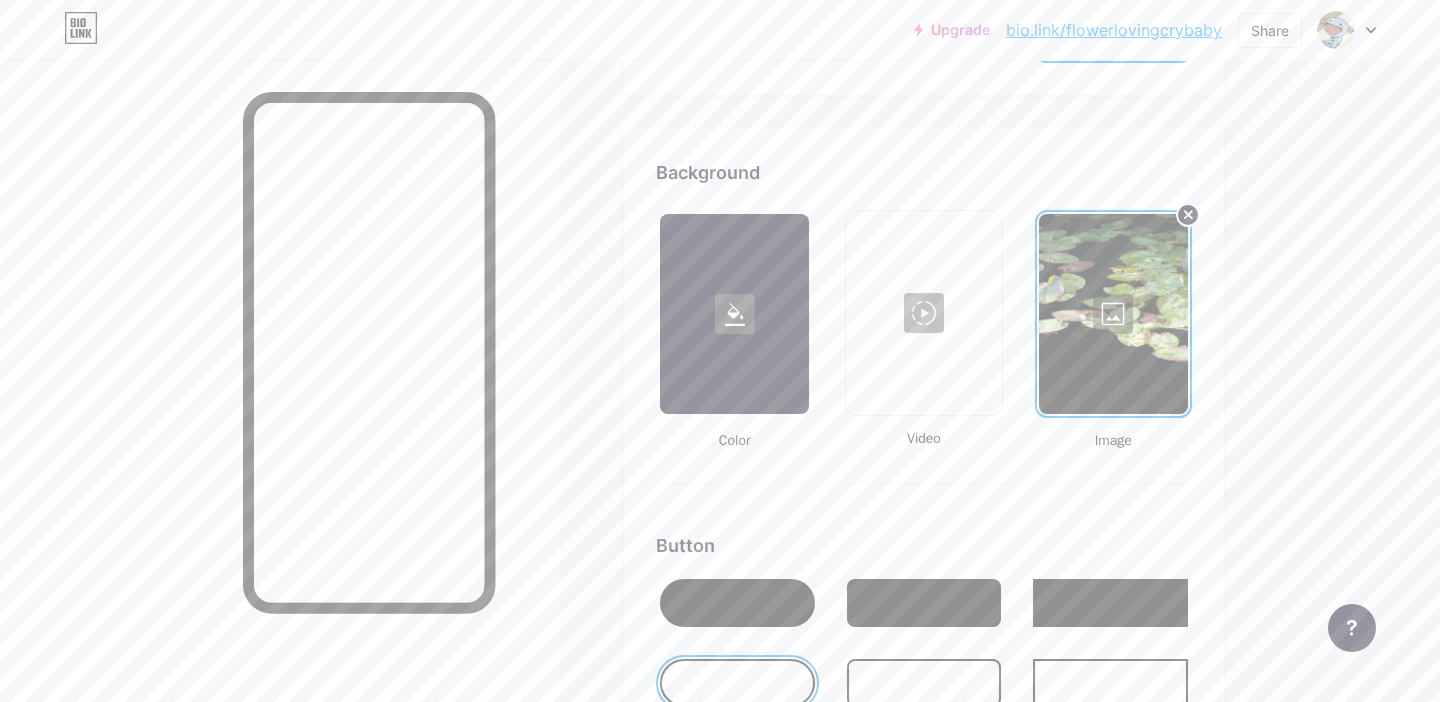 click at bounding box center (923, 313) 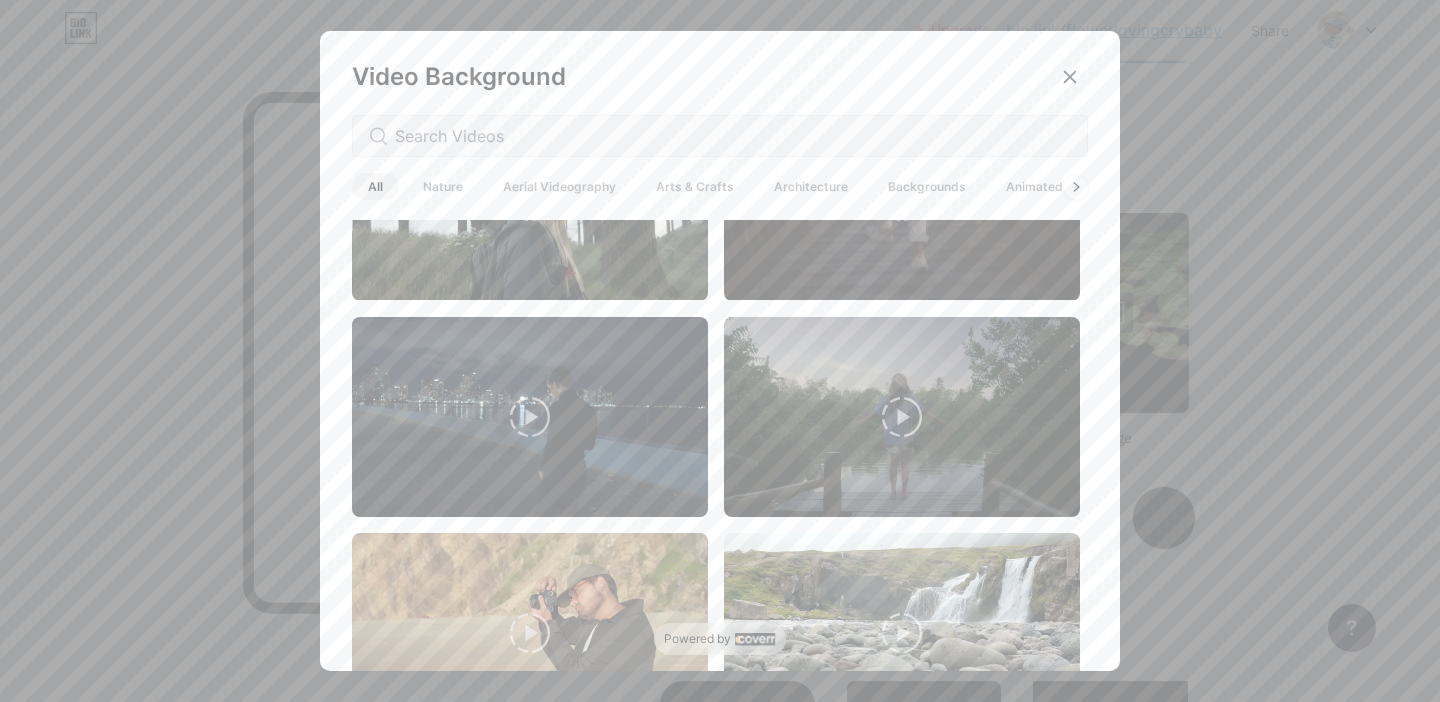 scroll, scrollTop: 4915, scrollLeft: 0, axis: vertical 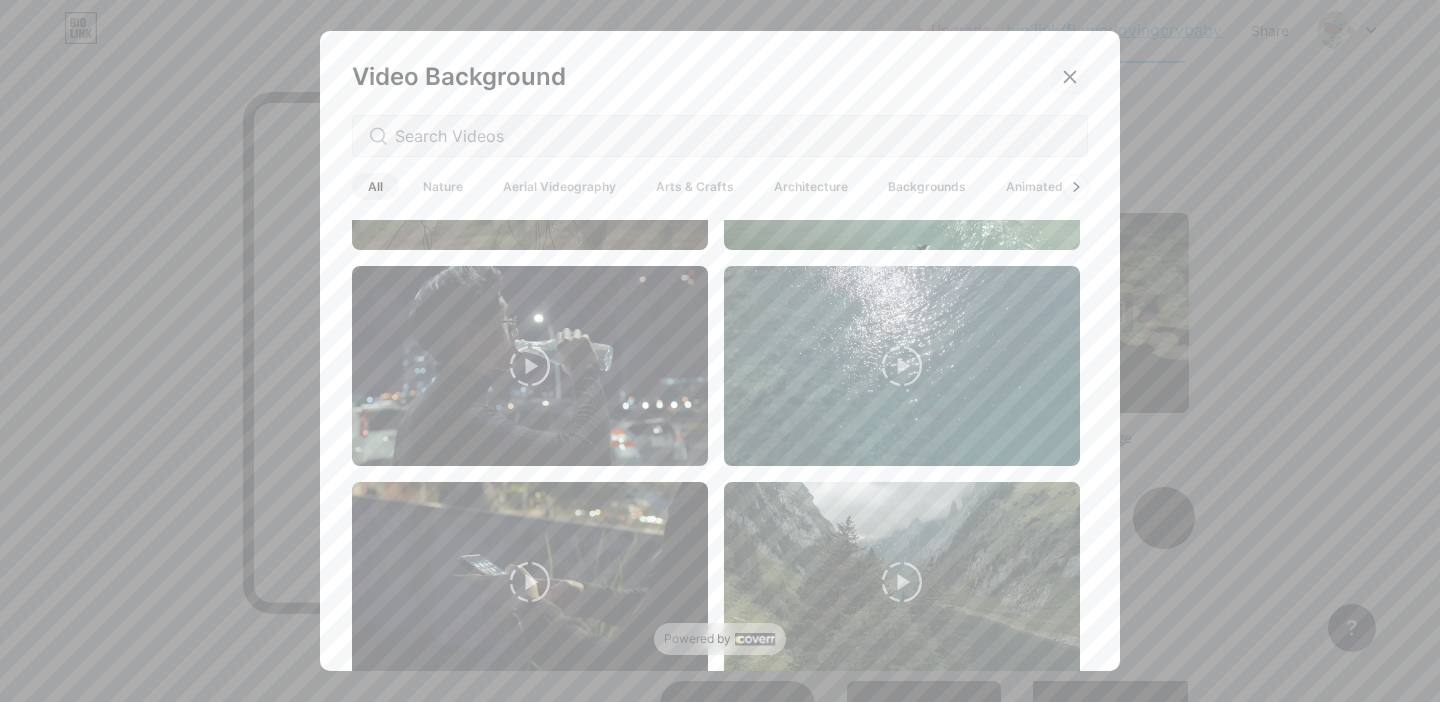 click 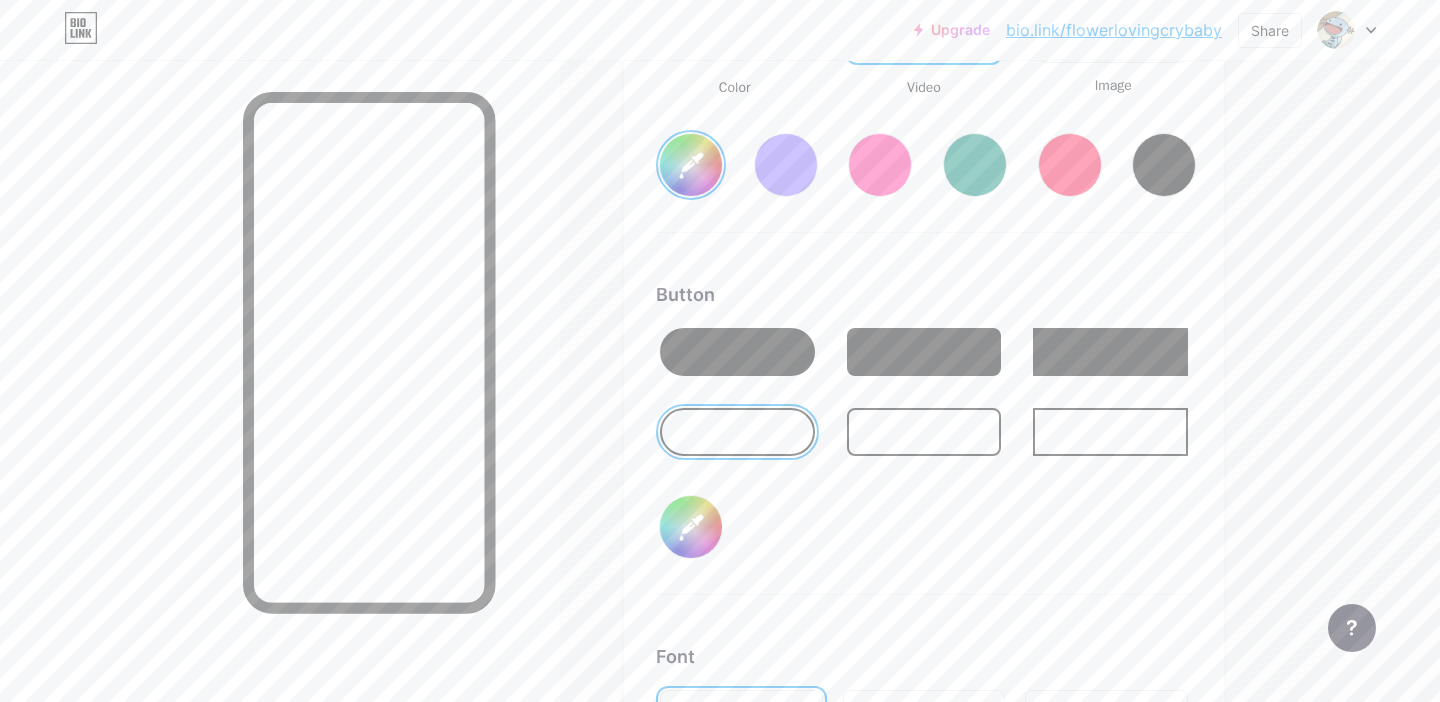 scroll, scrollTop: 2958, scrollLeft: 0, axis: vertical 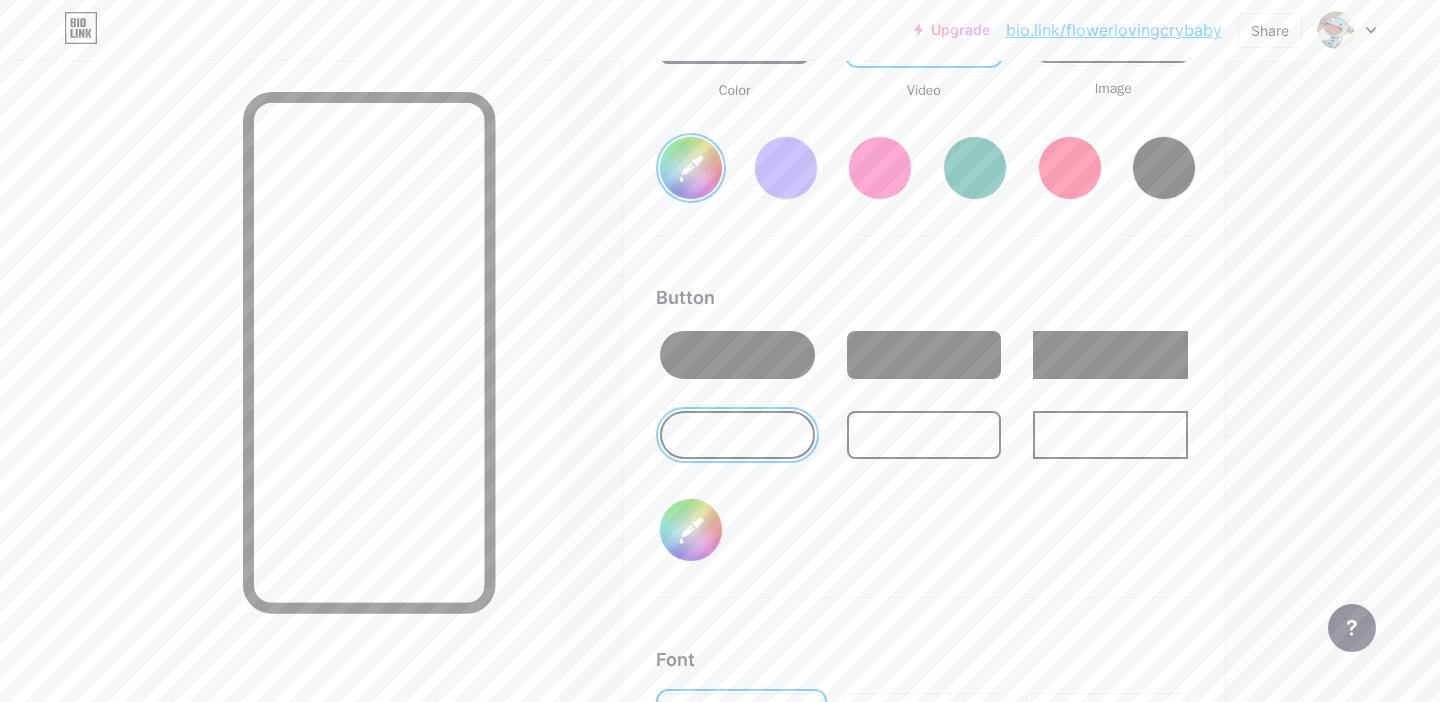 click on "#000000" at bounding box center (691, 530) 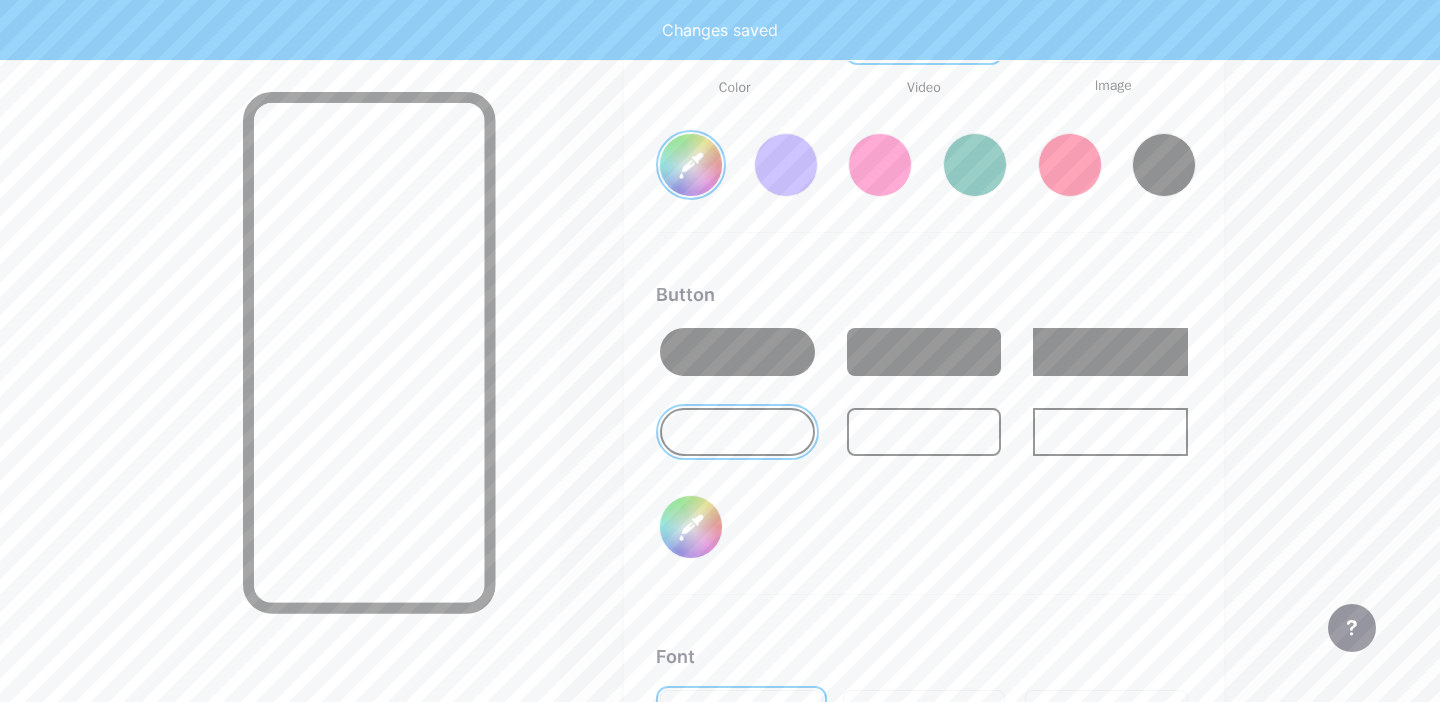 scroll, scrollTop: 2957, scrollLeft: 0, axis: vertical 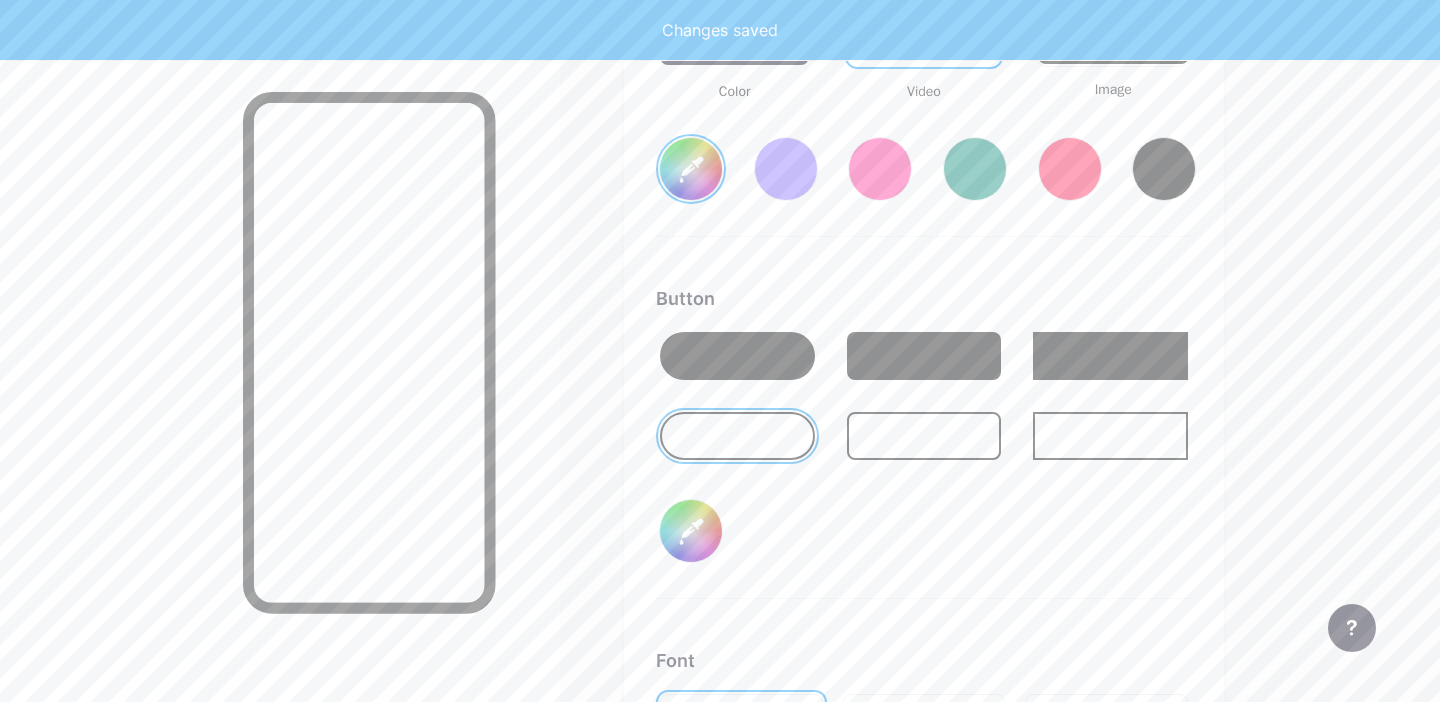 type on "#ffffff" 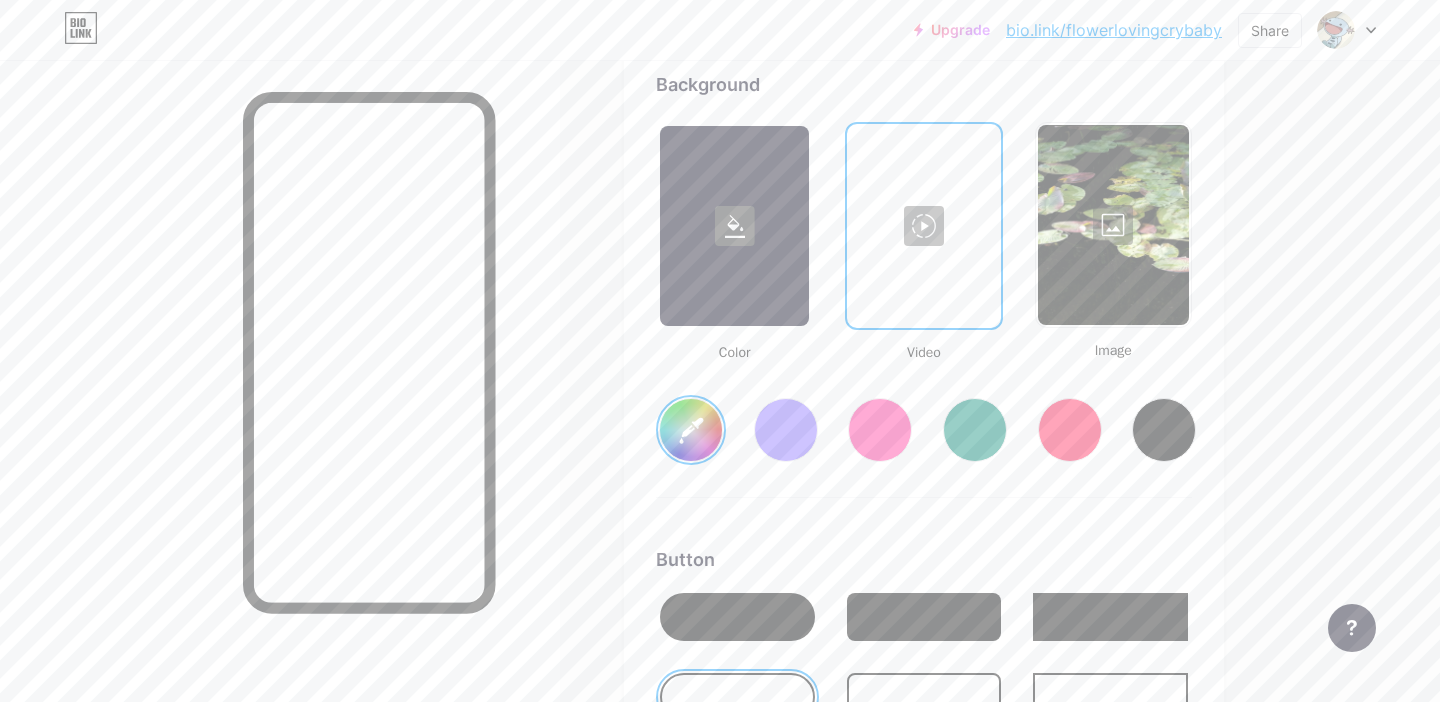 scroll, scrollTop: 2684, scrollLeft: 0, axis: vertical 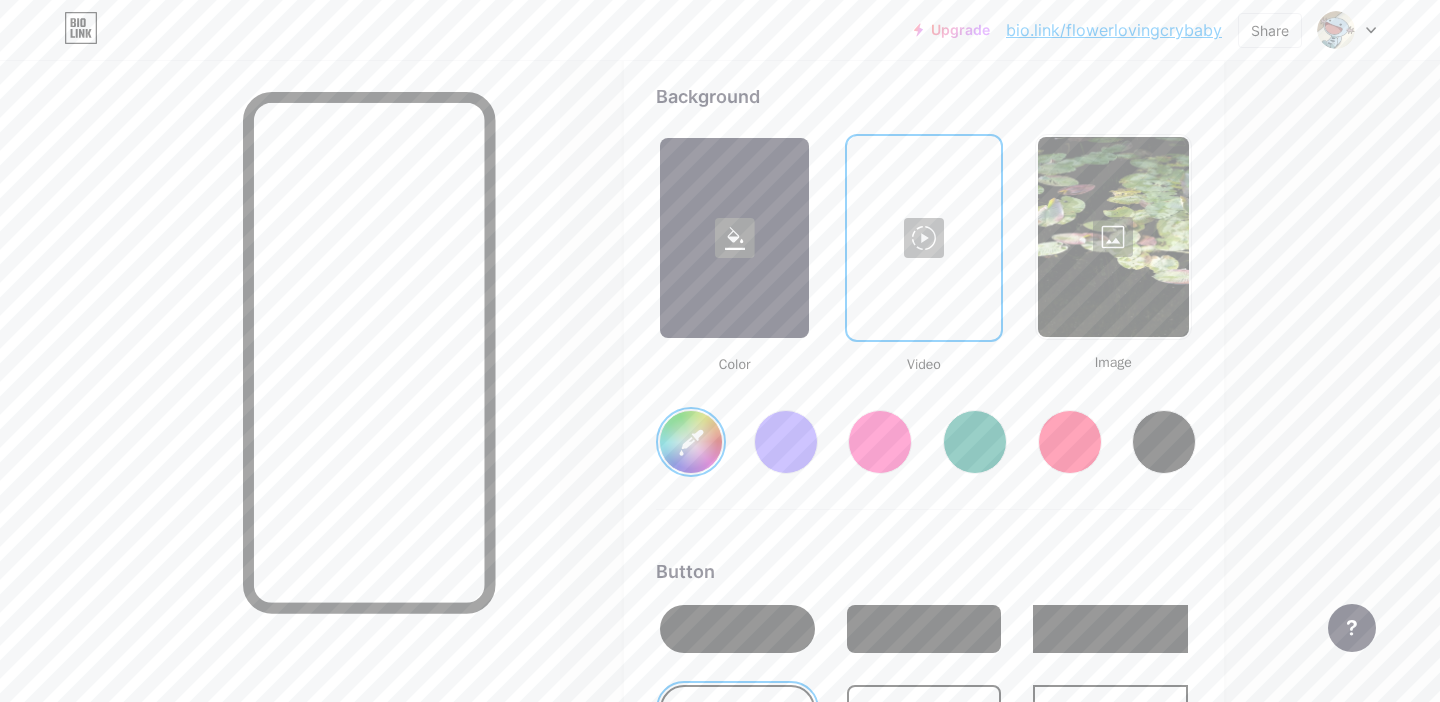 click at bounding box center [1113, 237] 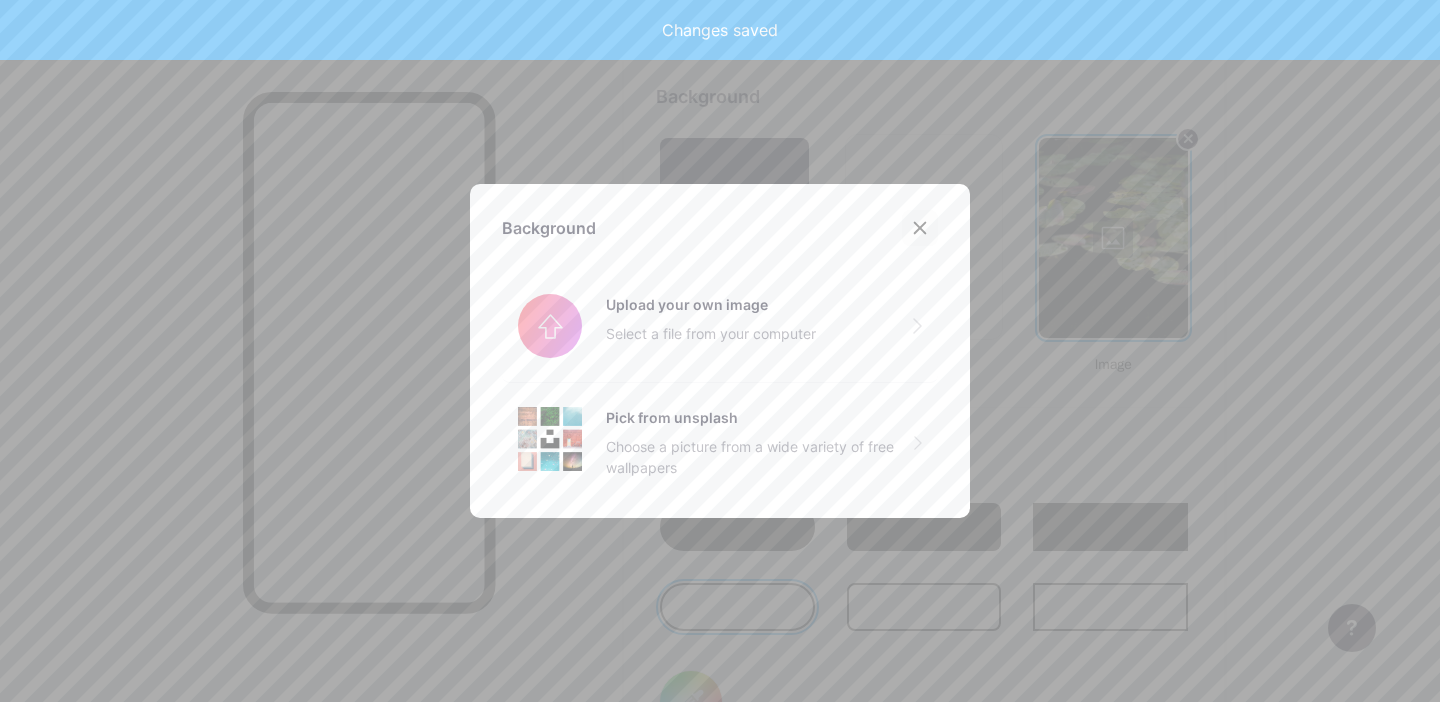 click at bounding box center (920, 228) 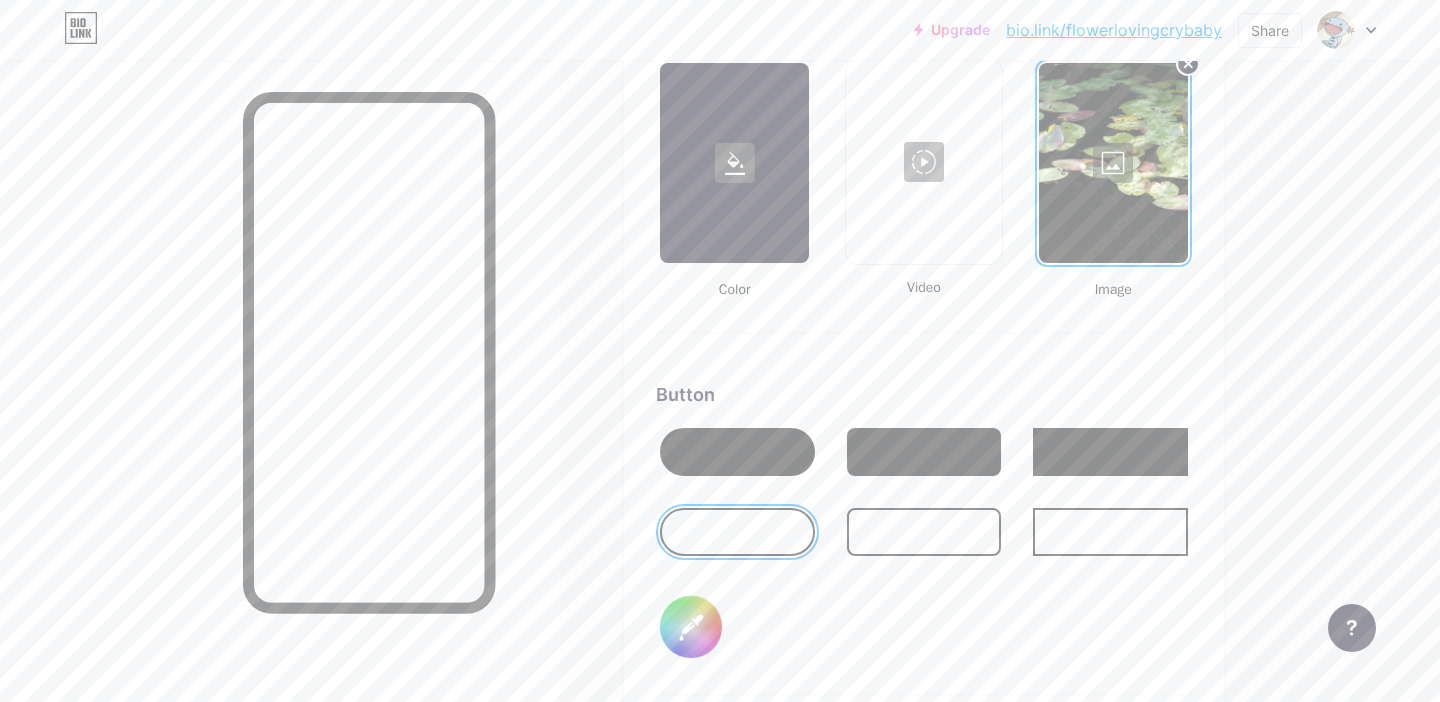 scroll, scrollTop: 2776, scrollLeft: 0, axis: vertical 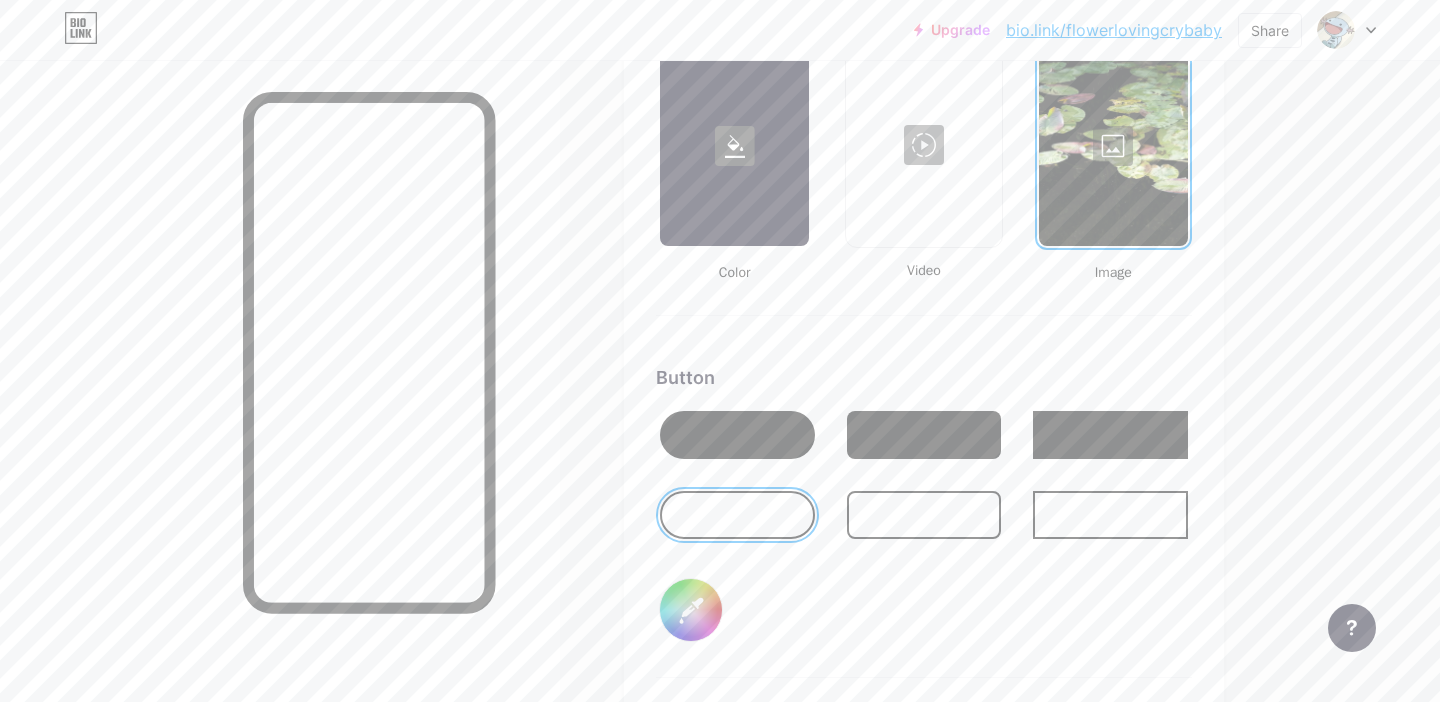 click at bounding box center [737, 435] 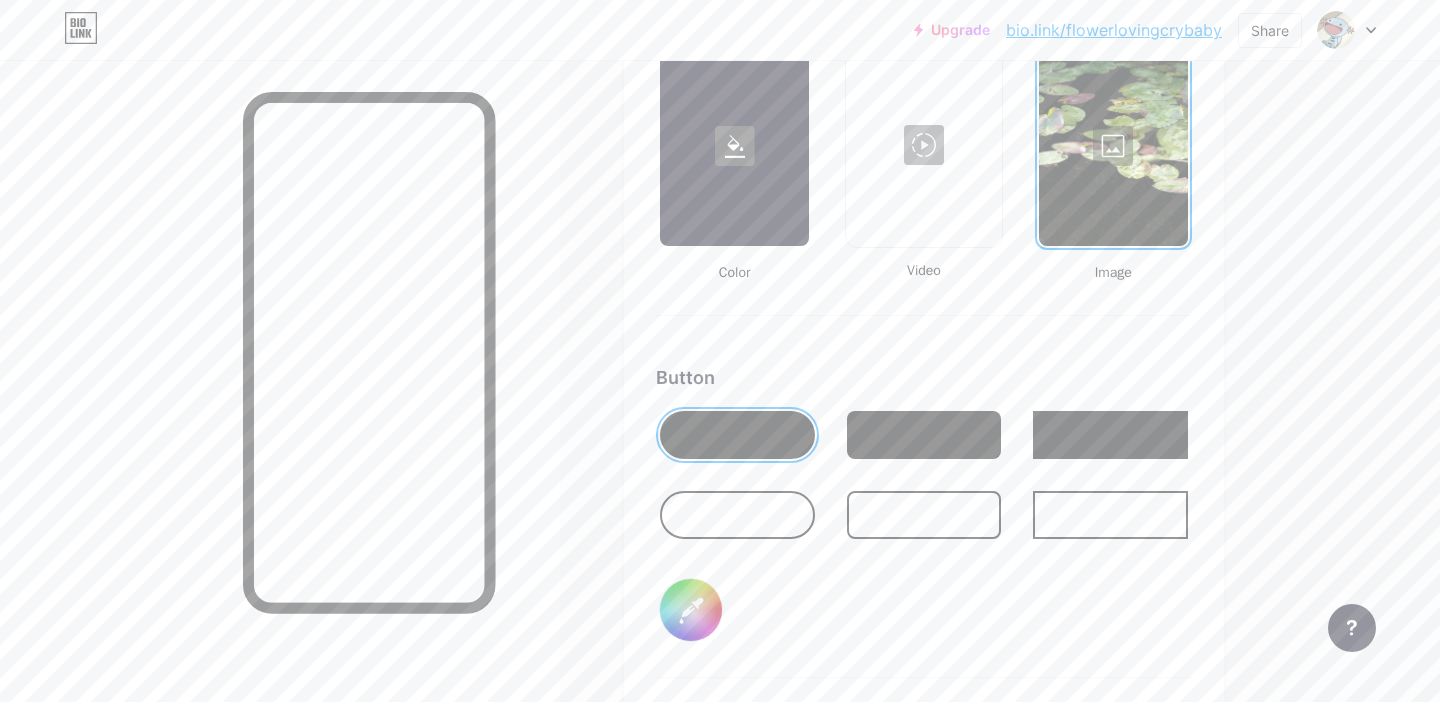 click at bounding box center [737, 515] 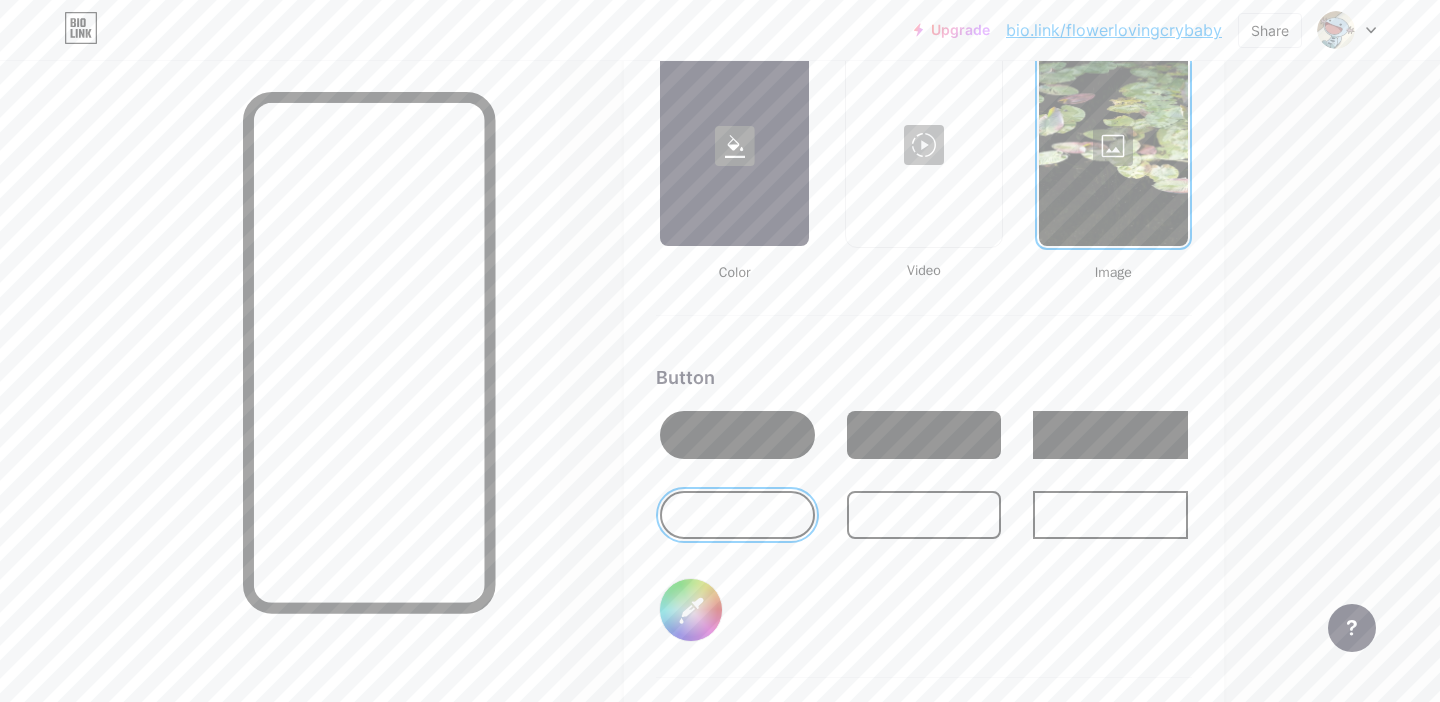click at bounding box center [737, 435] 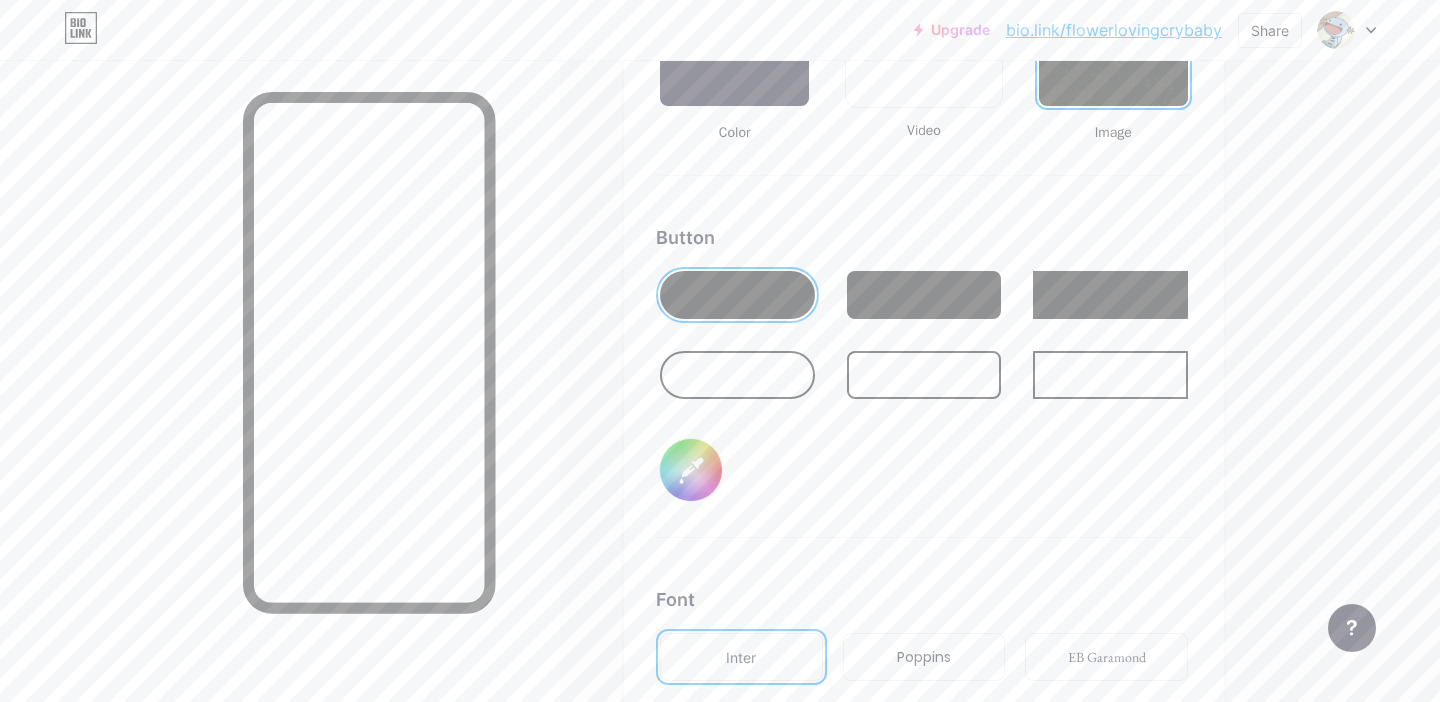 scroll, scrollTop: 2911, scrollLeft: 0, axis: vertical 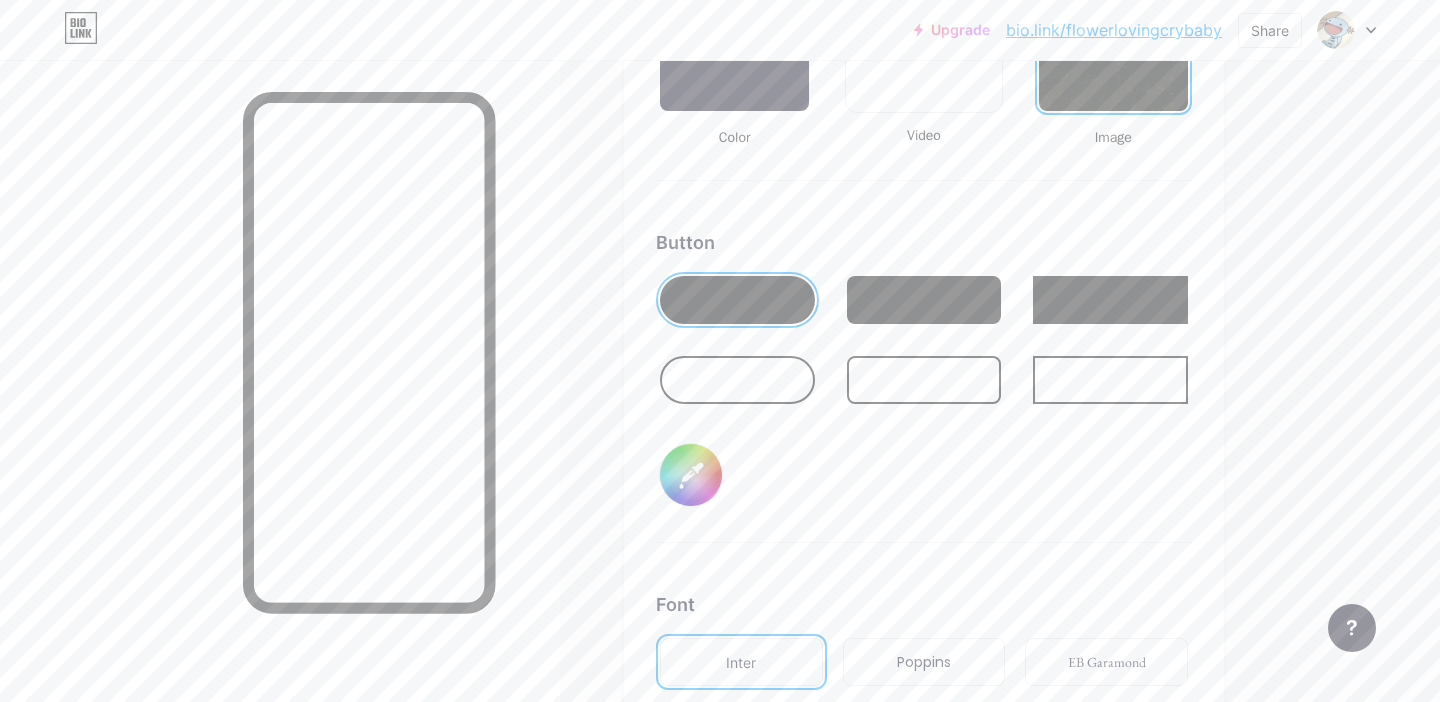 click on "#ffffff" at bounding box center [691, 475] 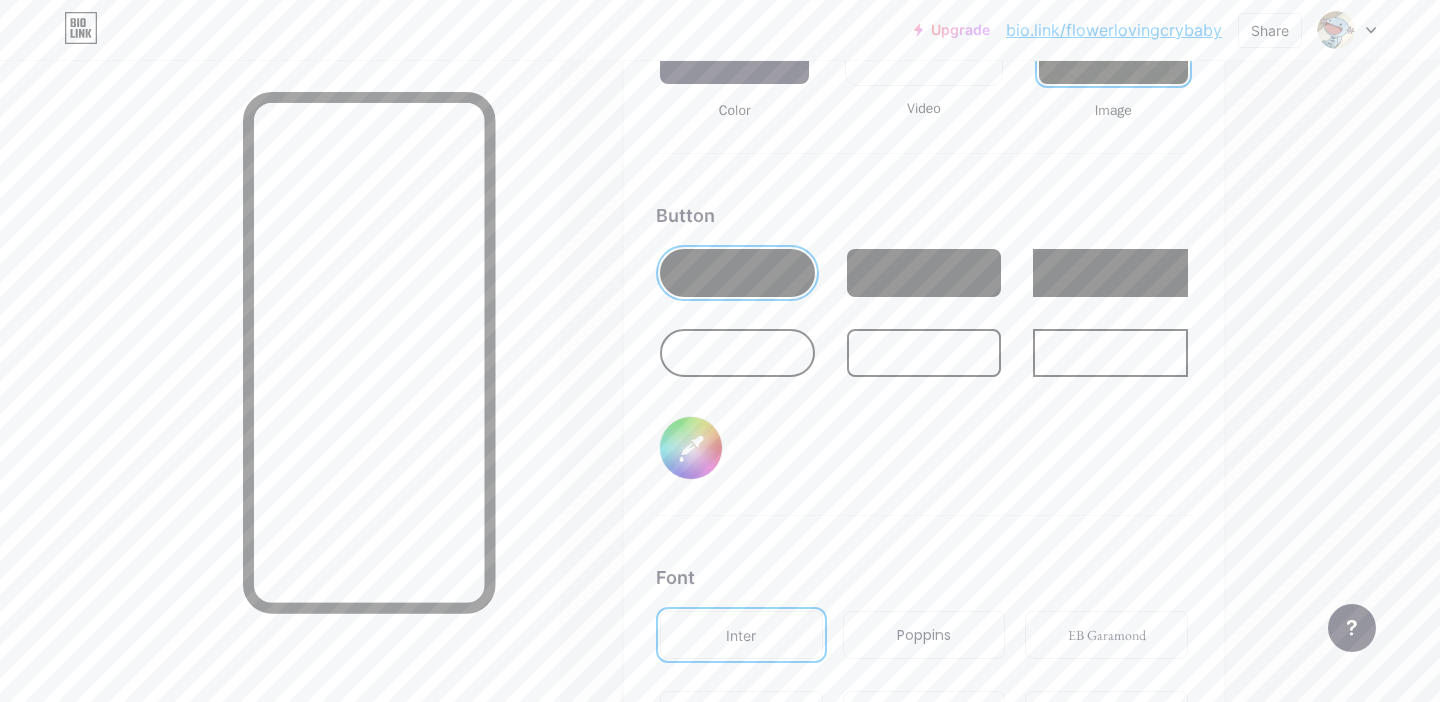 scroll, scrollTop: 2939, scrollLeft: 0, axis: vertical 